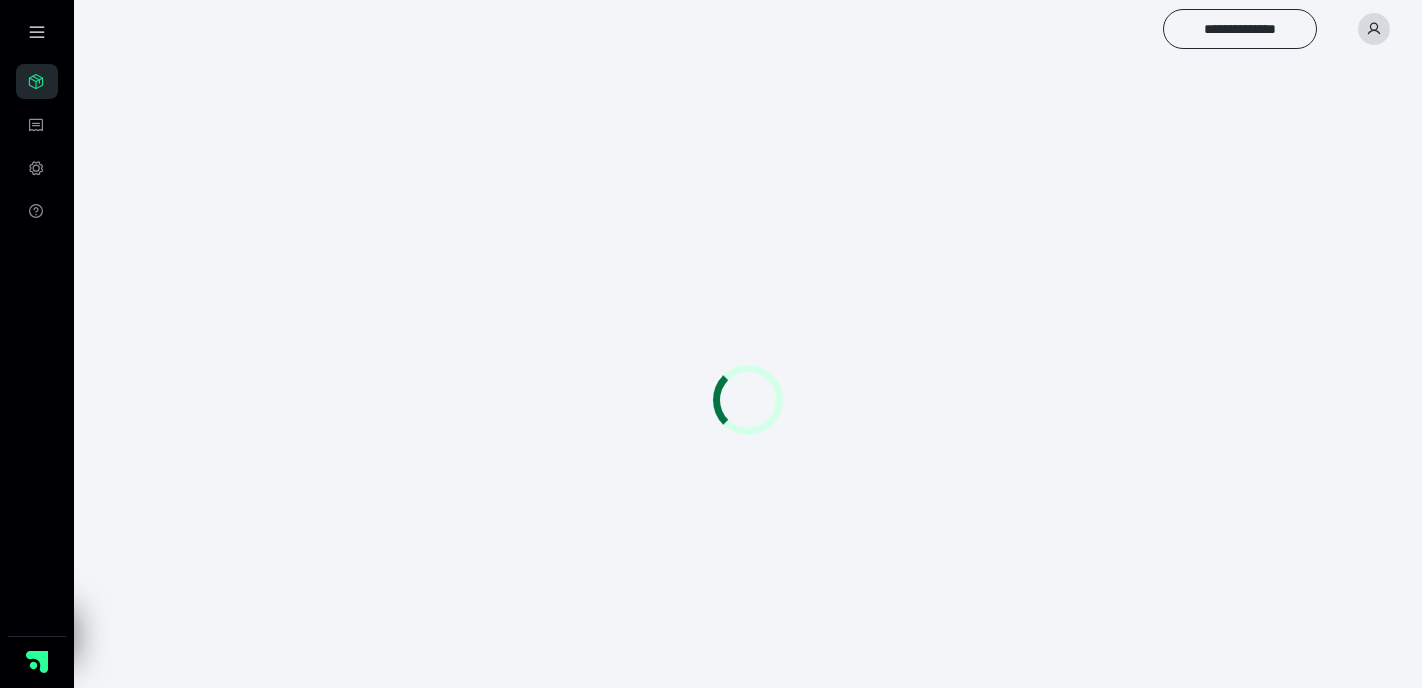scroll, scrollTop: 0, scrollLeft: 0, axis: both 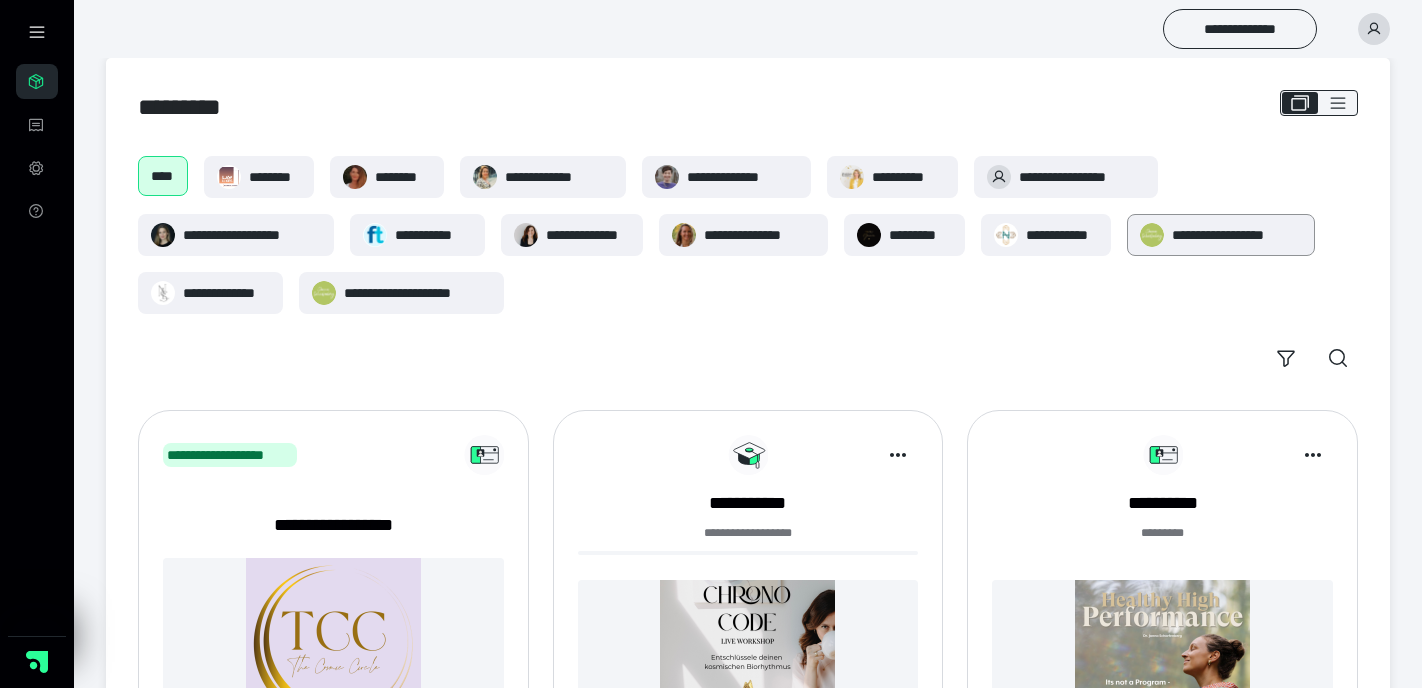 click on "**********" at bounding box center (1237, 235) 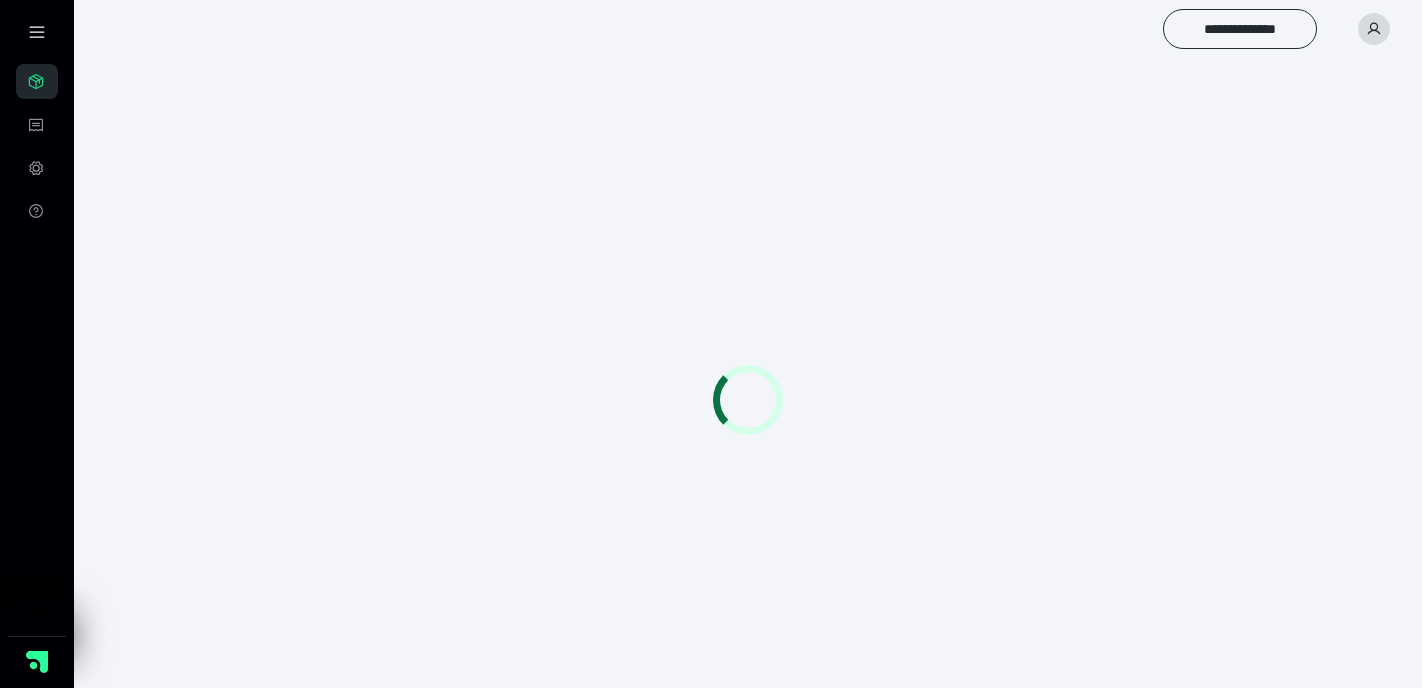 scroll, scrollTop: 0, scrollLeft: 0, axis: both 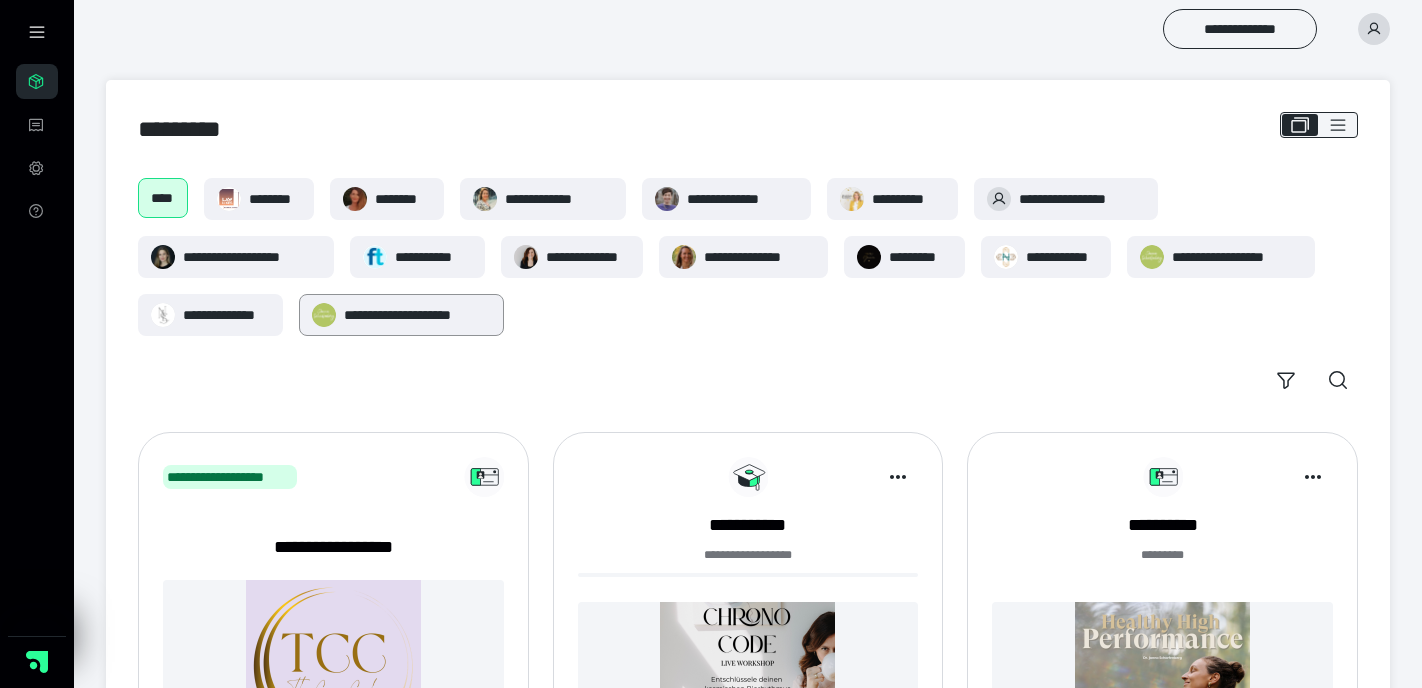 click on "**********" at bounding box center [417, 315] 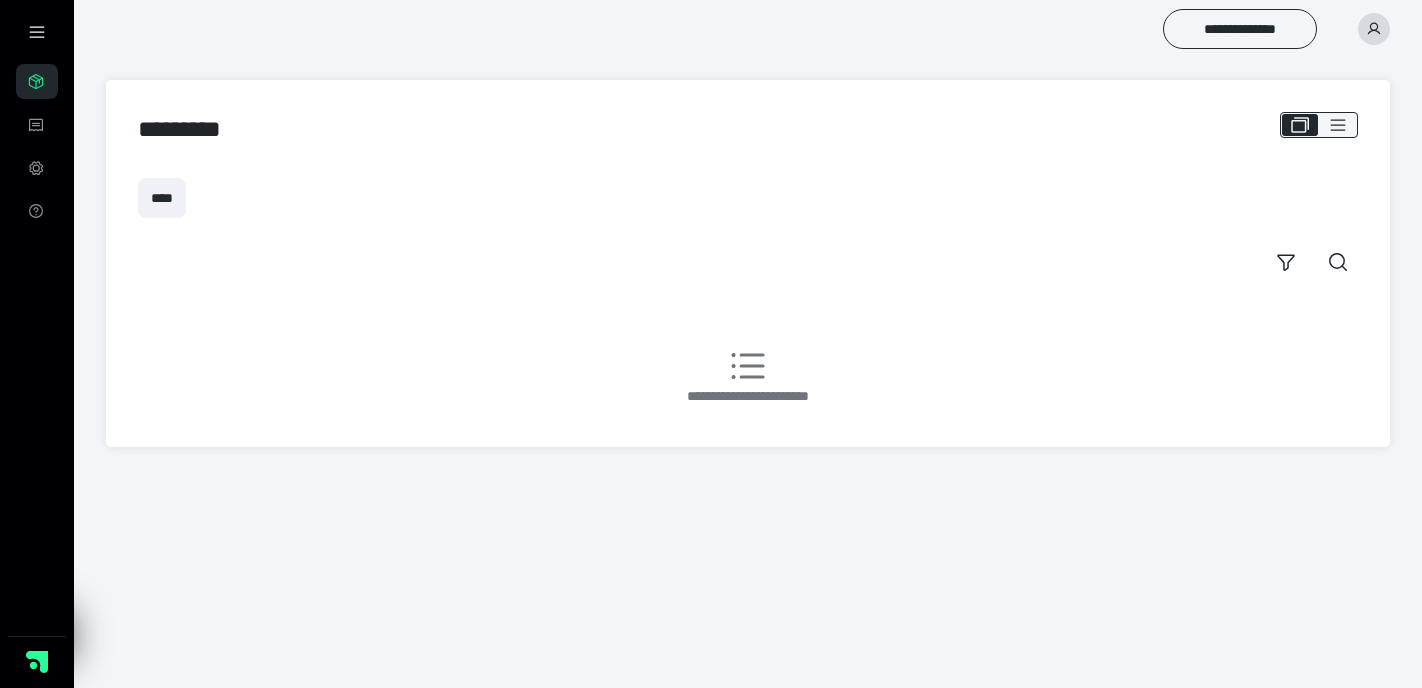scroll, scrollTop: 0, scrollLeft: 0, axis: both 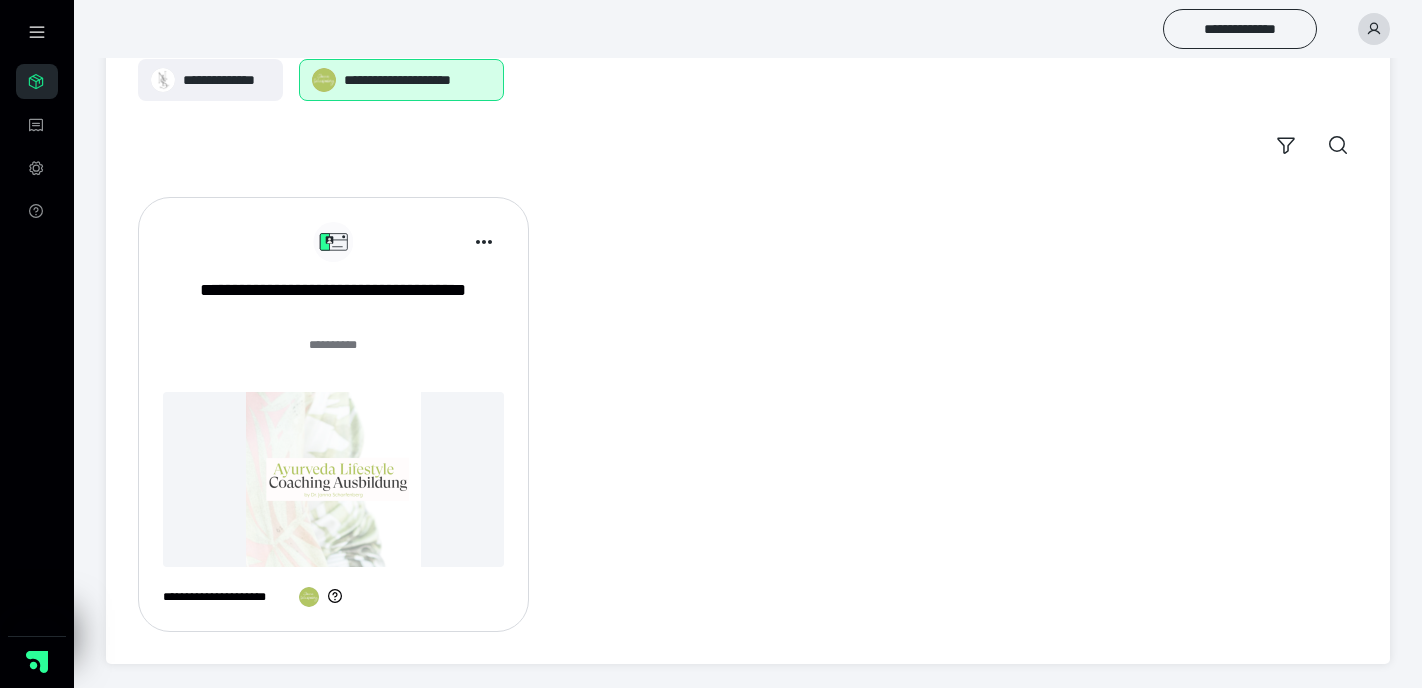 click at bounding box center (333, 479) 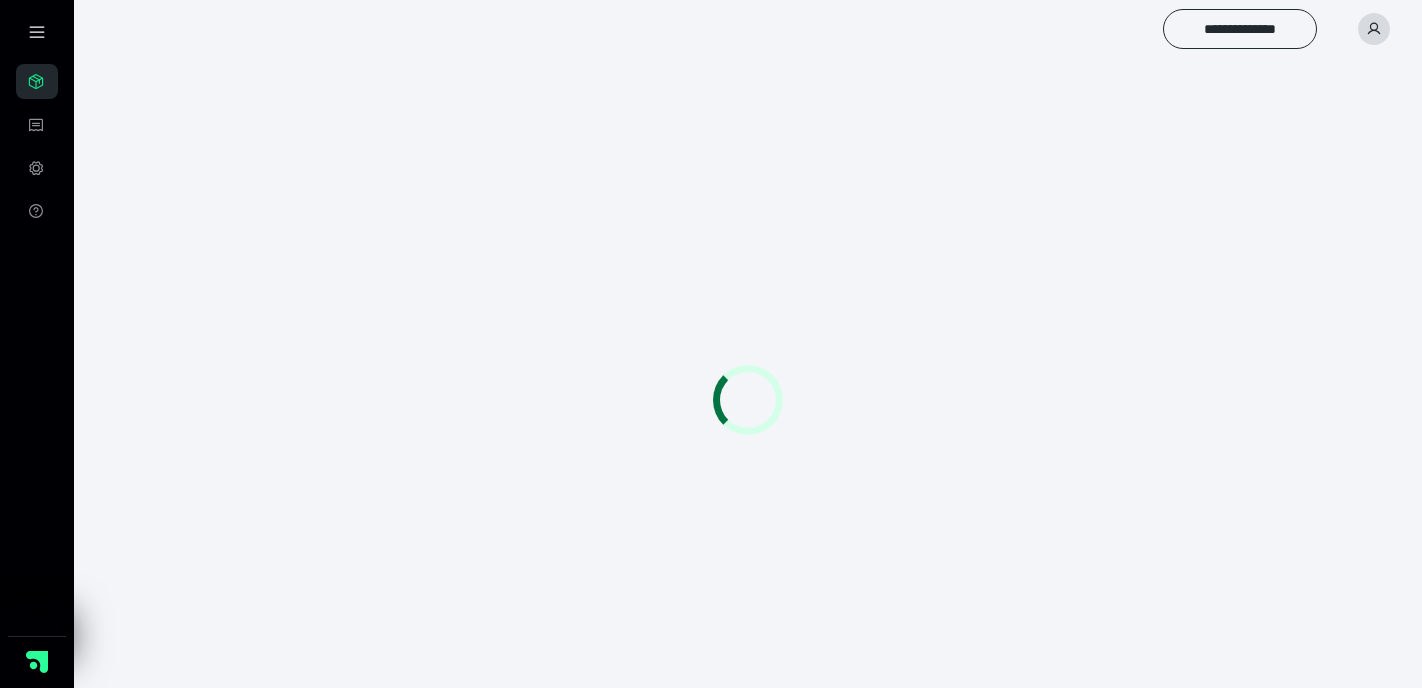 scroll, scrollTop: 0, scrollLeft: 0, axis: both 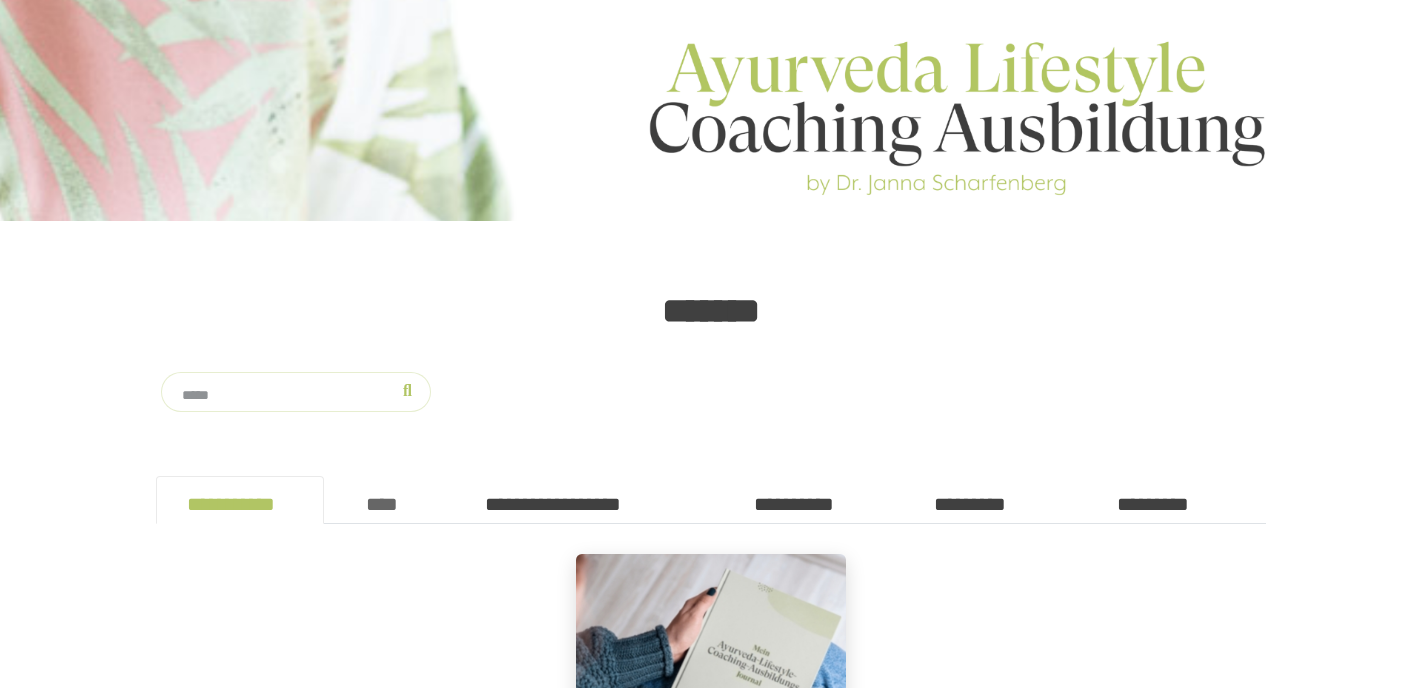 click on "****" at bounding box center [389, 500] 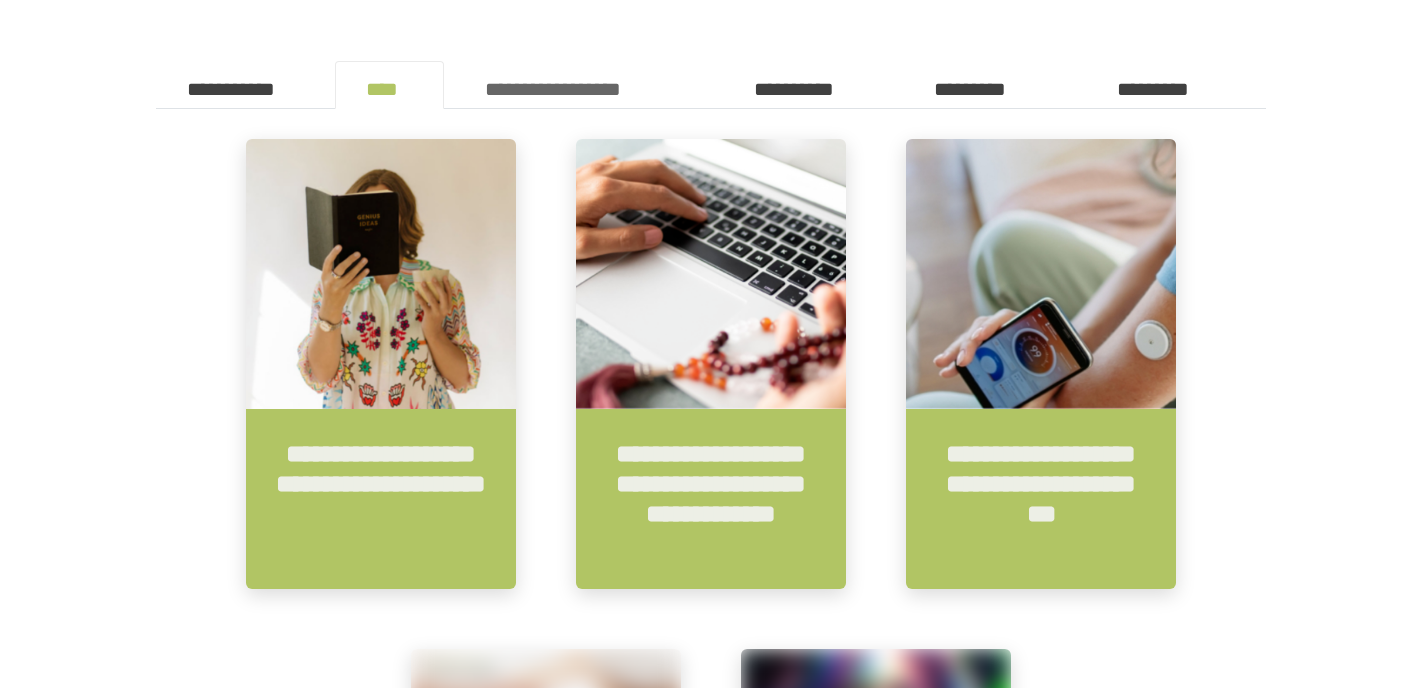 scroll, scrollTop: 417, scrollLeft: 0, axis: vertical 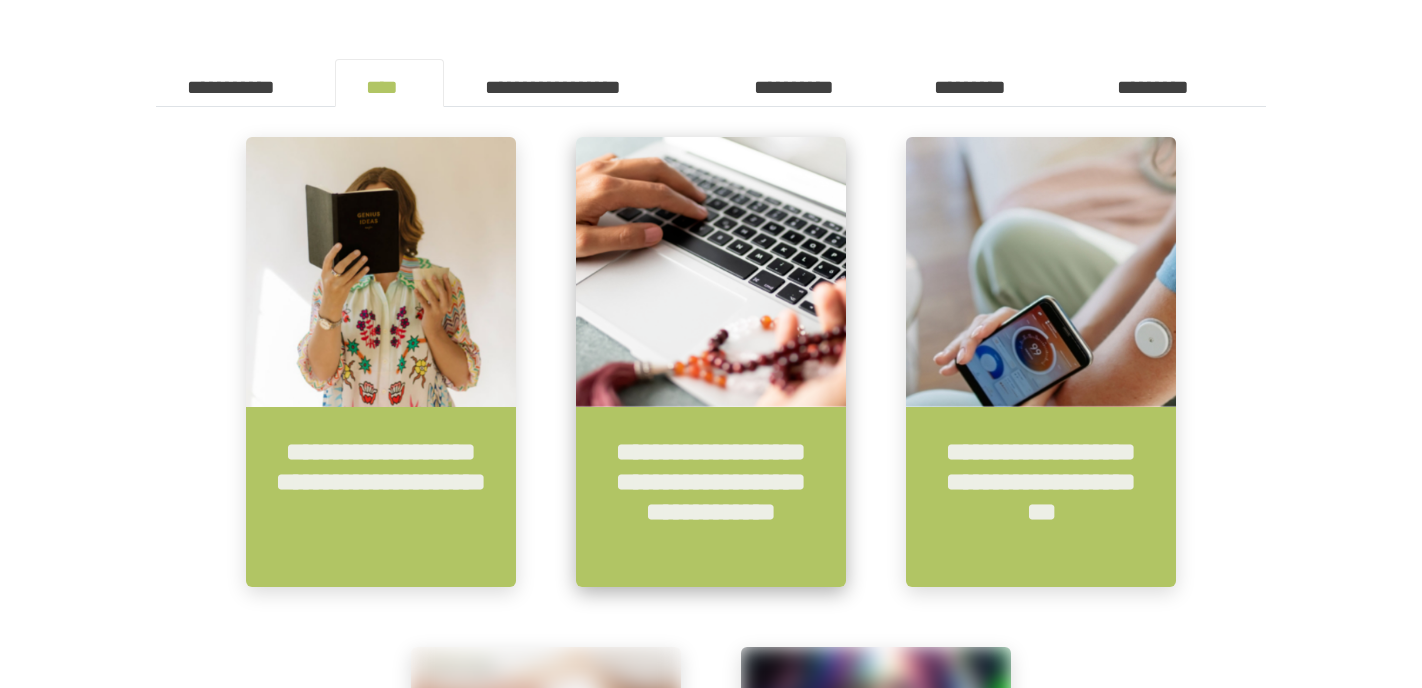click on "**********" at bounding box center [711, 497] 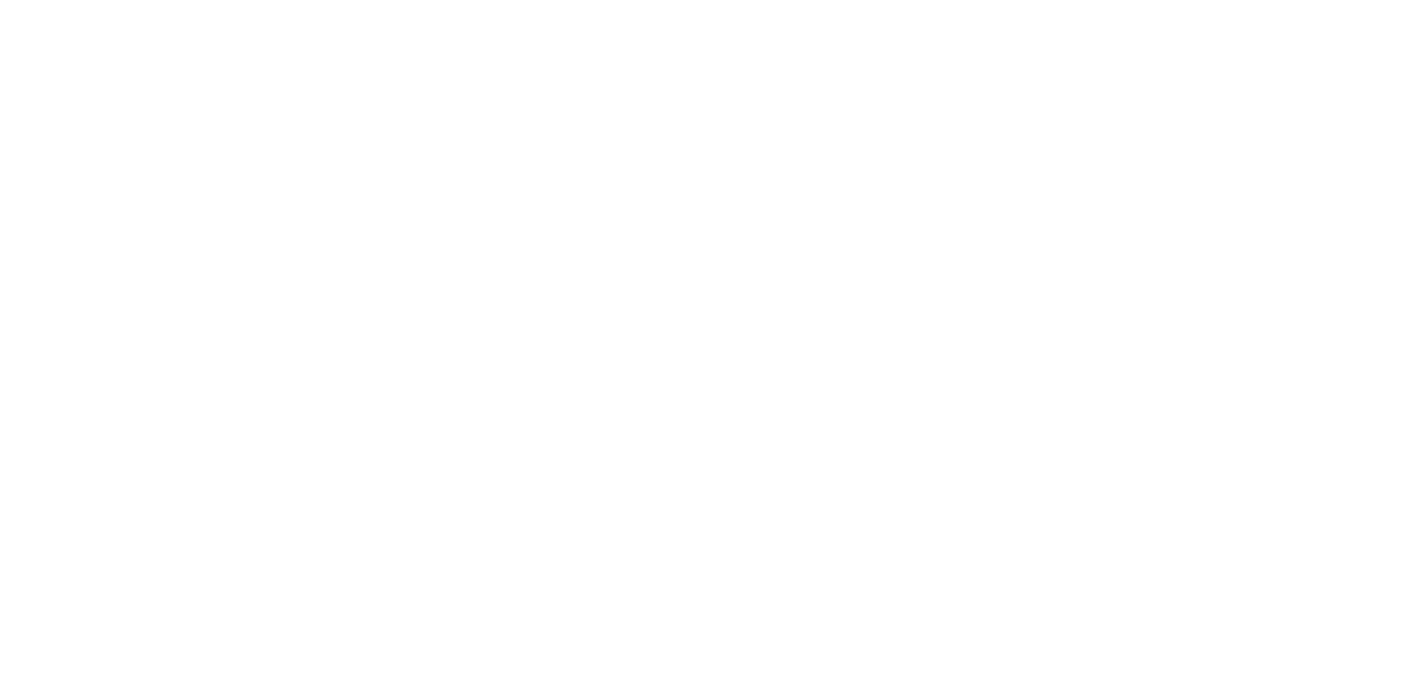 scroll, scrollTop: 0, scrollLeft: 0, axis: both 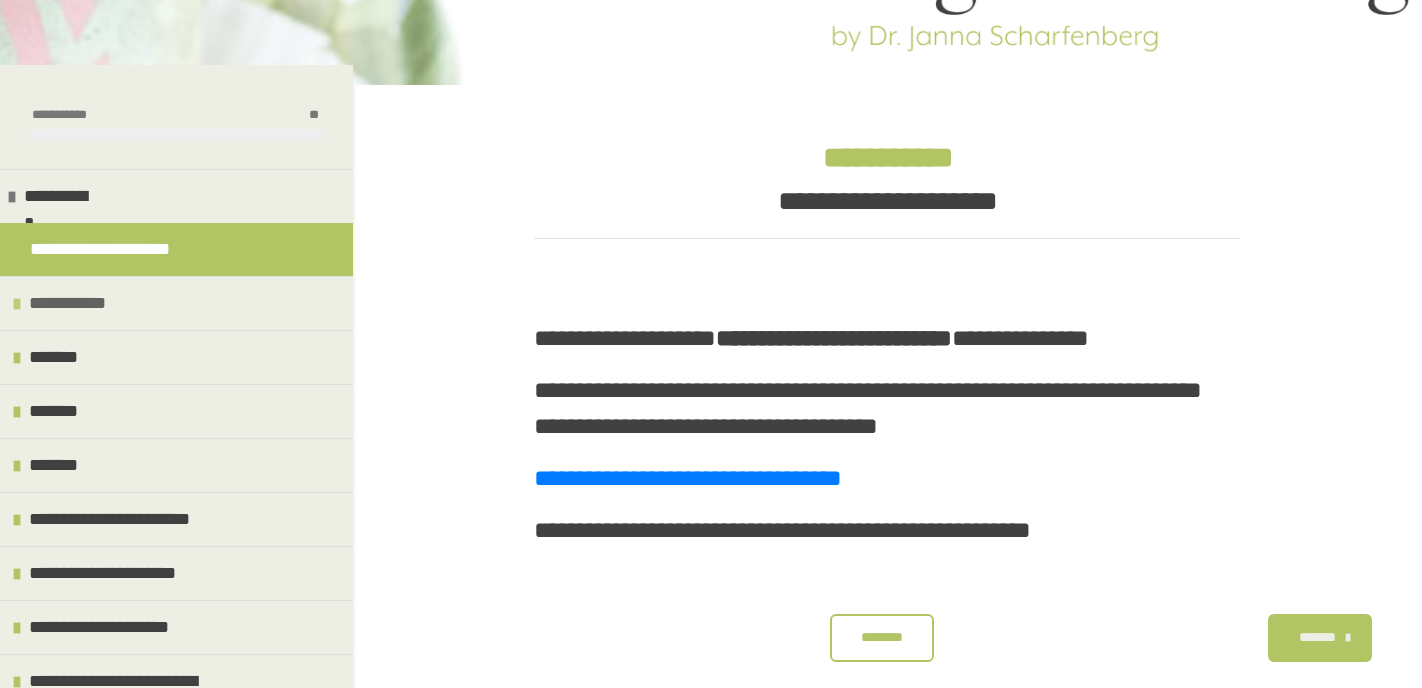 click on "**********" at bounding box center [69, 303] 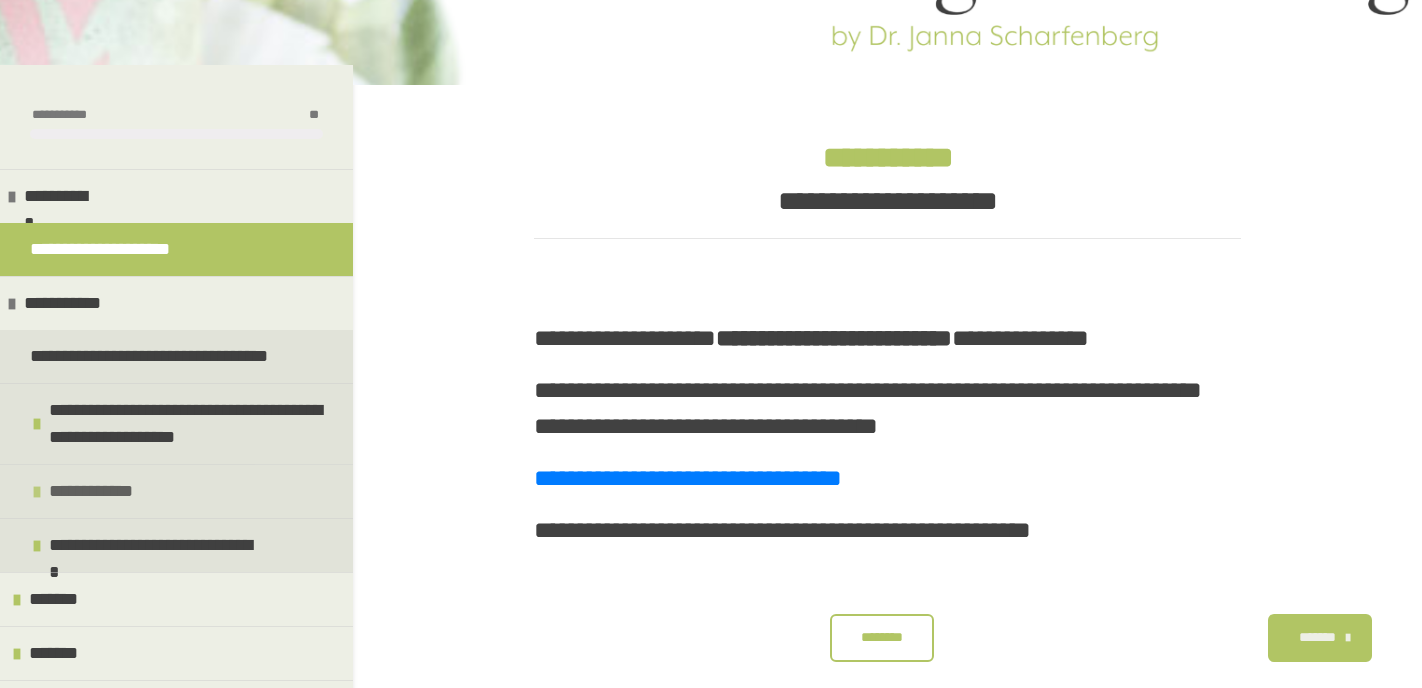 click on "**********" at bounding box center (93, 491) 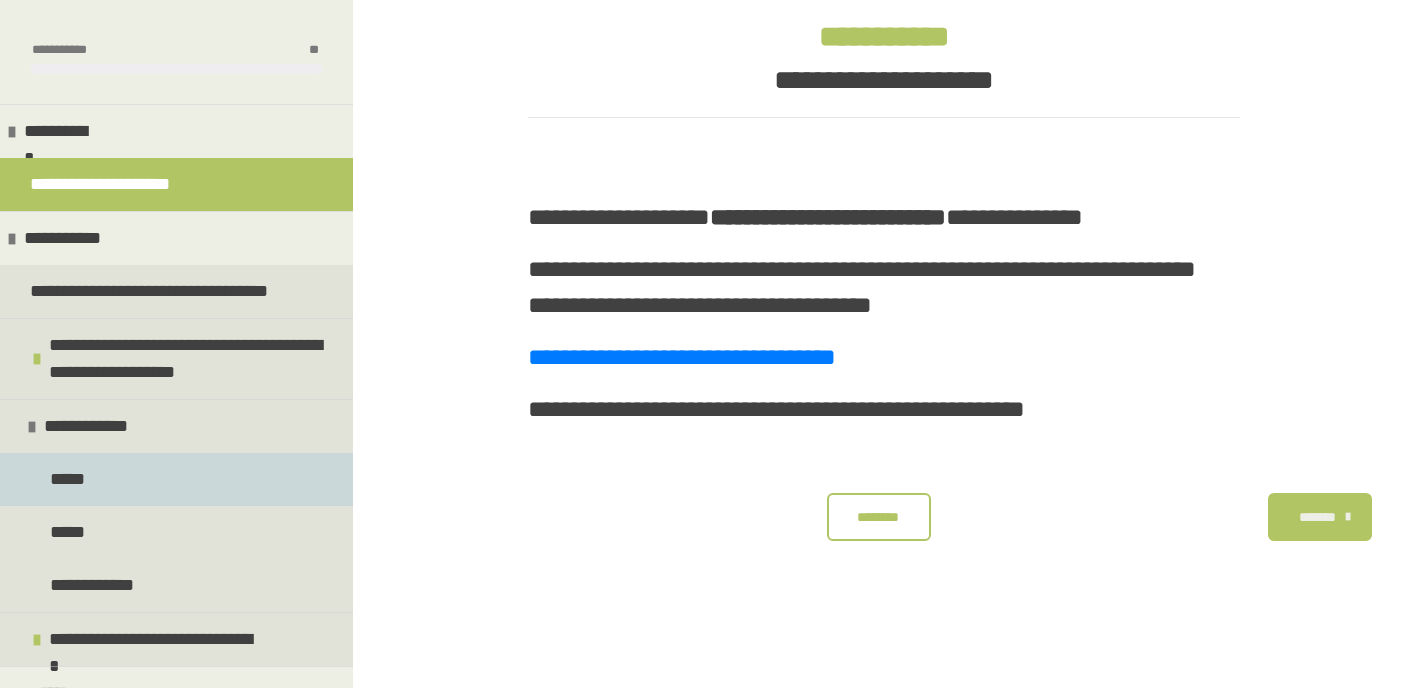 scroll, scrollTop: 317, scrollLeft: 0, axis: vertical 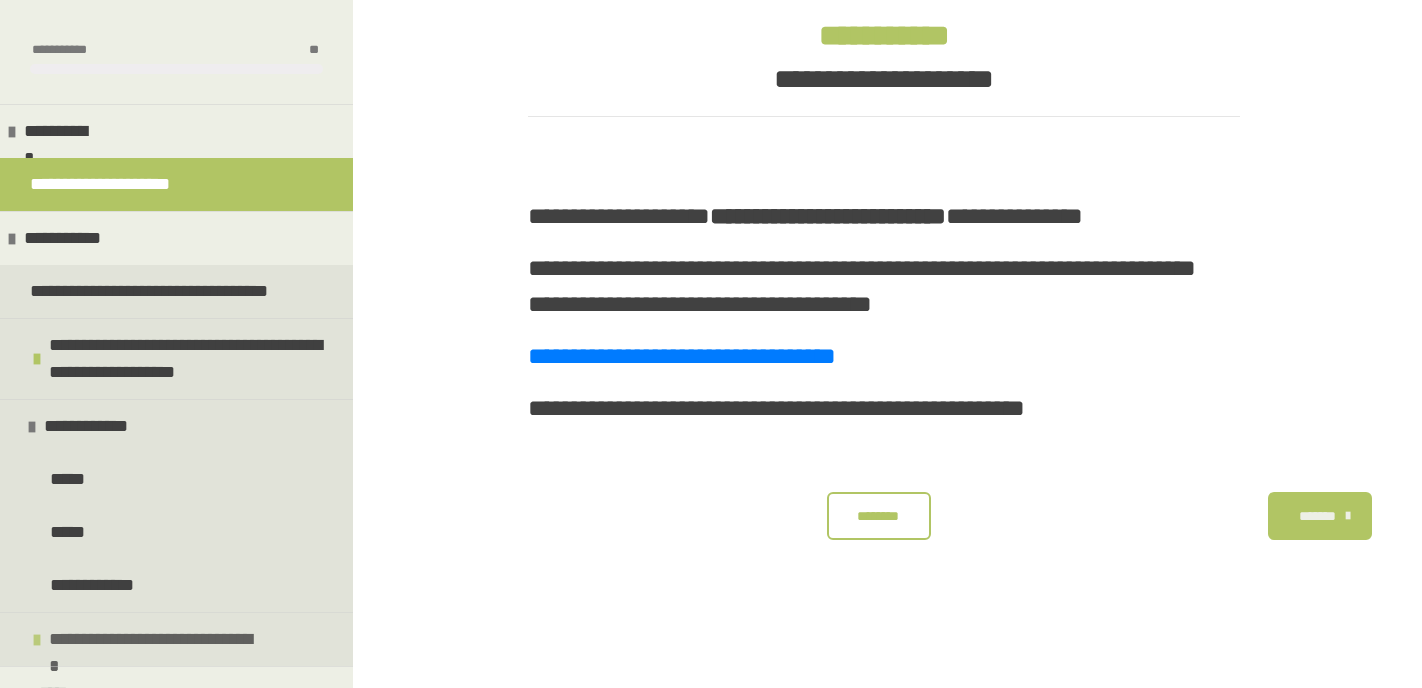 click on "**********" at bounding box center (176, 639) 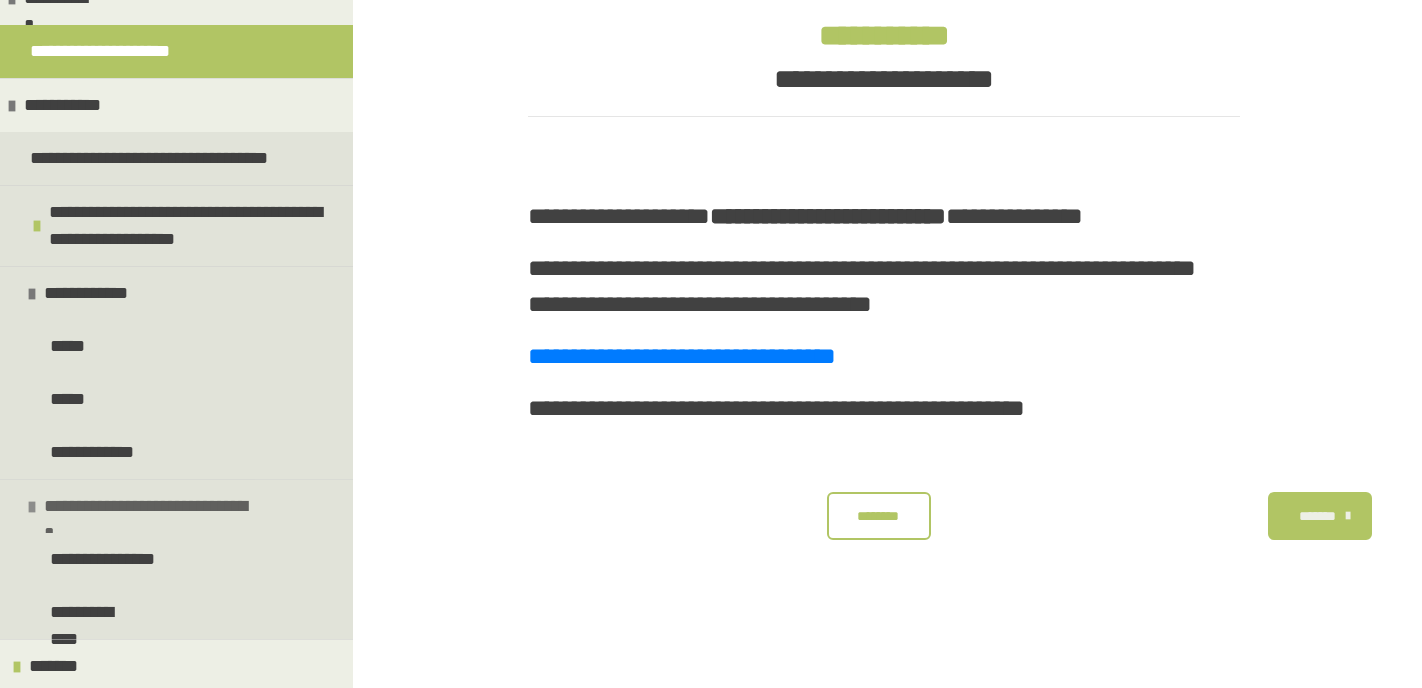 scroll, scrollTop: 141, scrollLeft: 0, axis: vertical 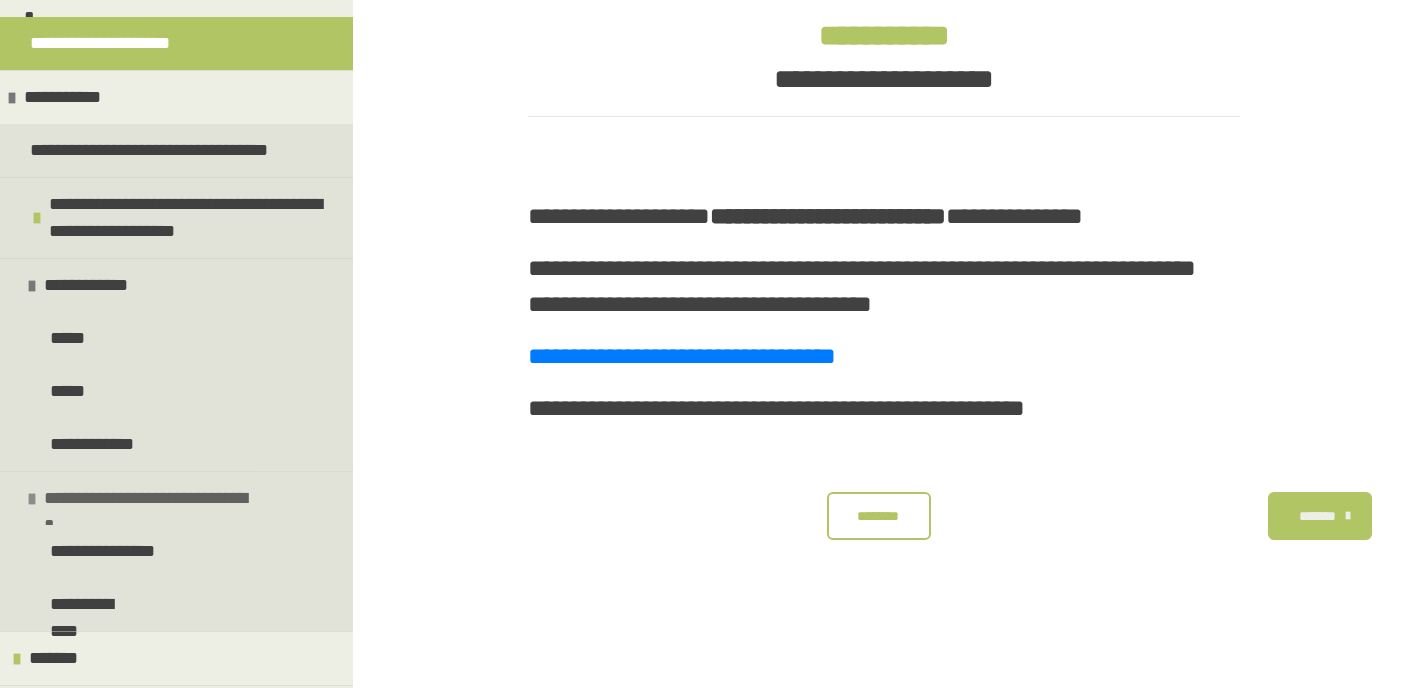 click at bounding box center [32, 499] 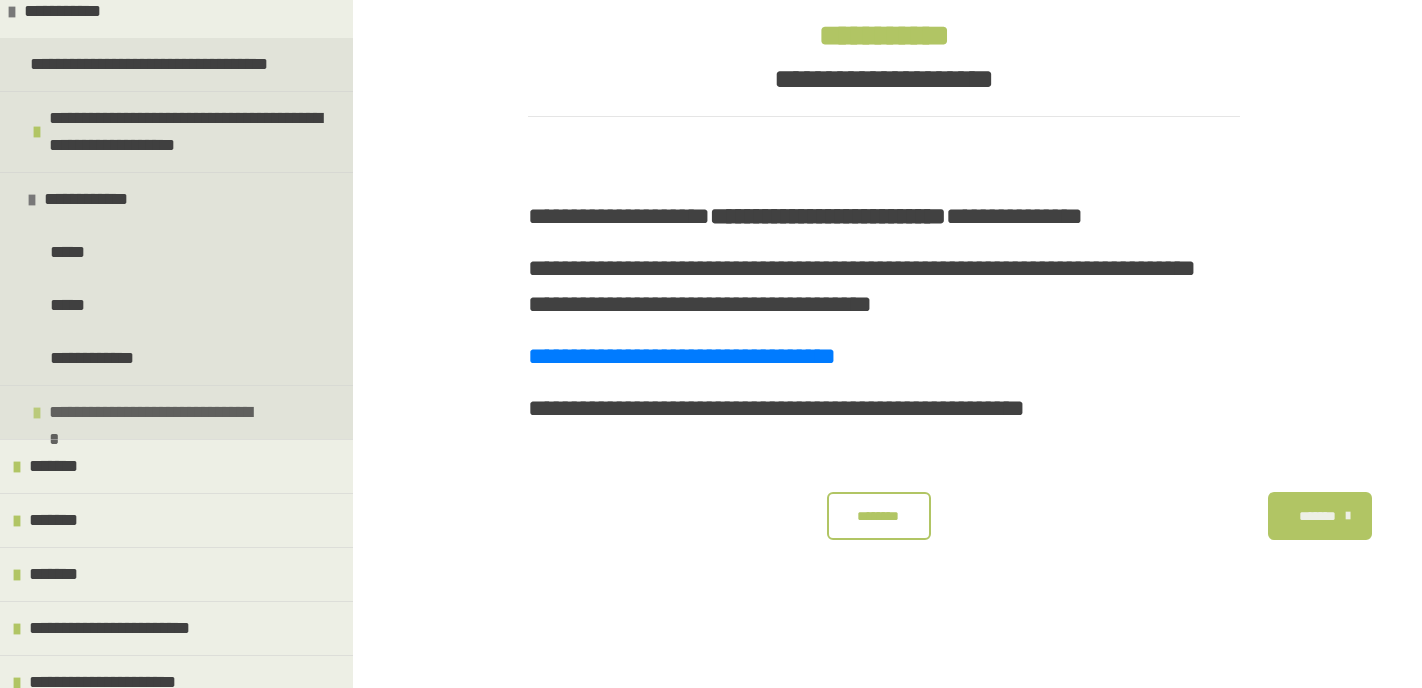 scroll, scrollTop: 229, scrollLeft: 0, axis: vertical 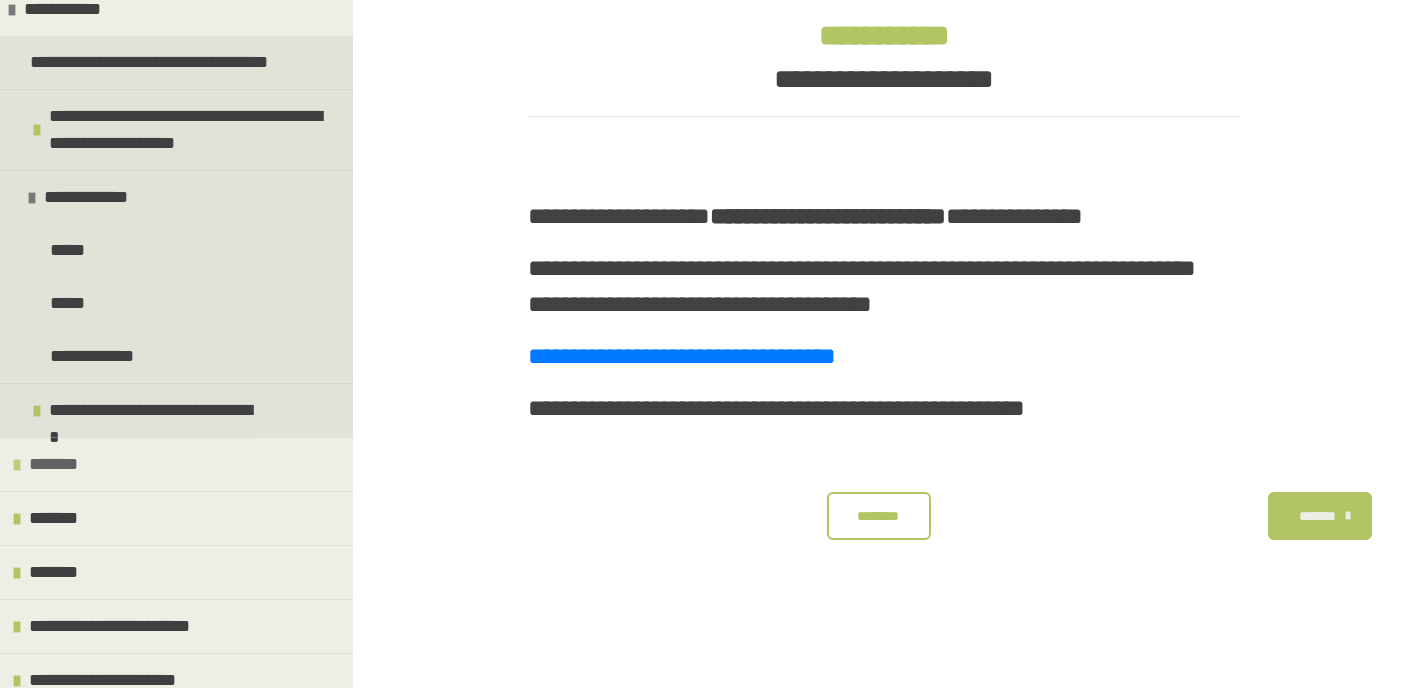 click on "*******" at bounding box center (176, 464) 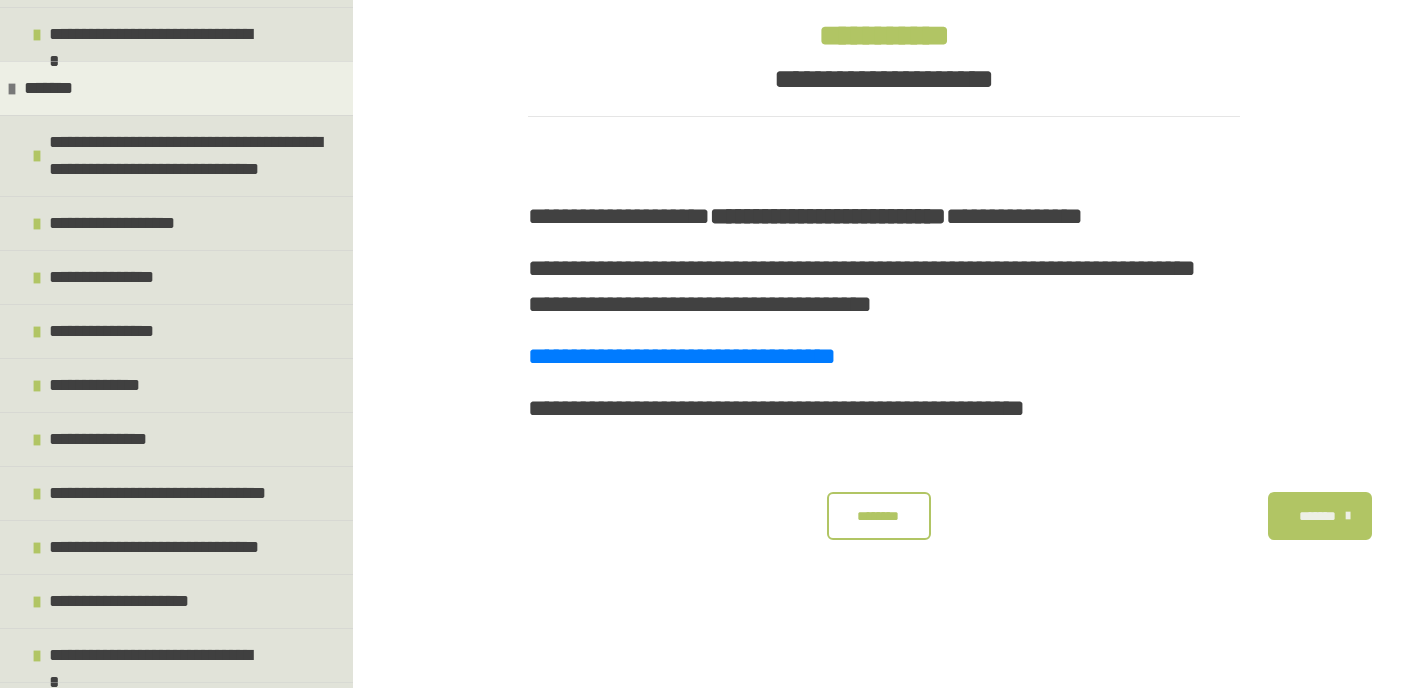 scroll, scrollTop: 603, scrollLeft: 0, axis: vertical 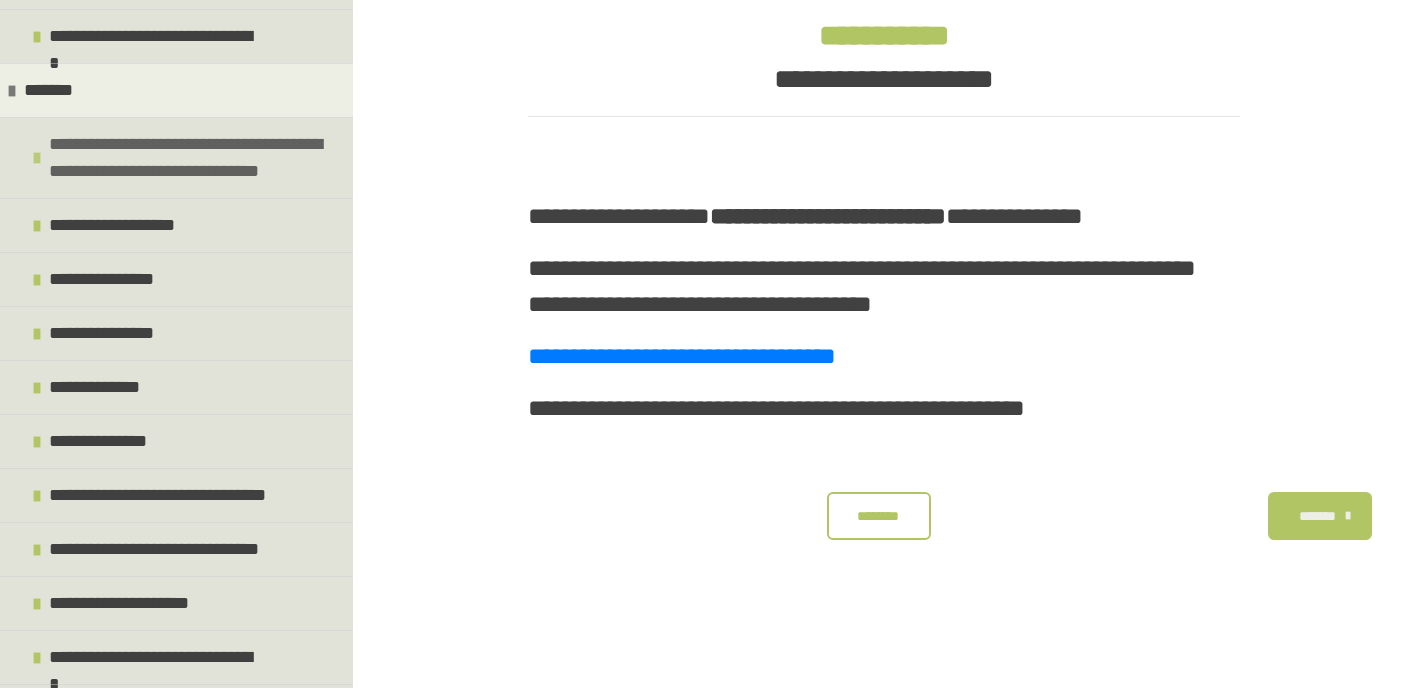 click on "**********" at bounding box center (196, 158) 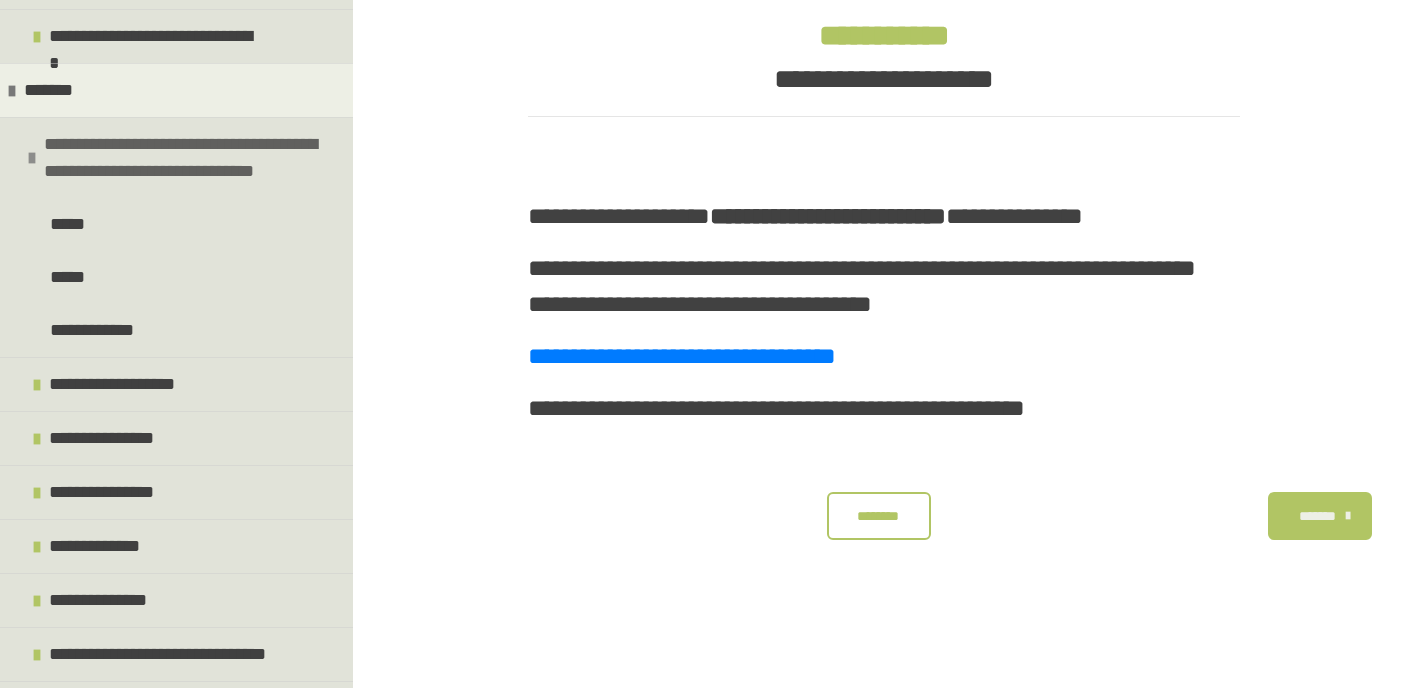 click on "**********" at bounding box center (176, 157) 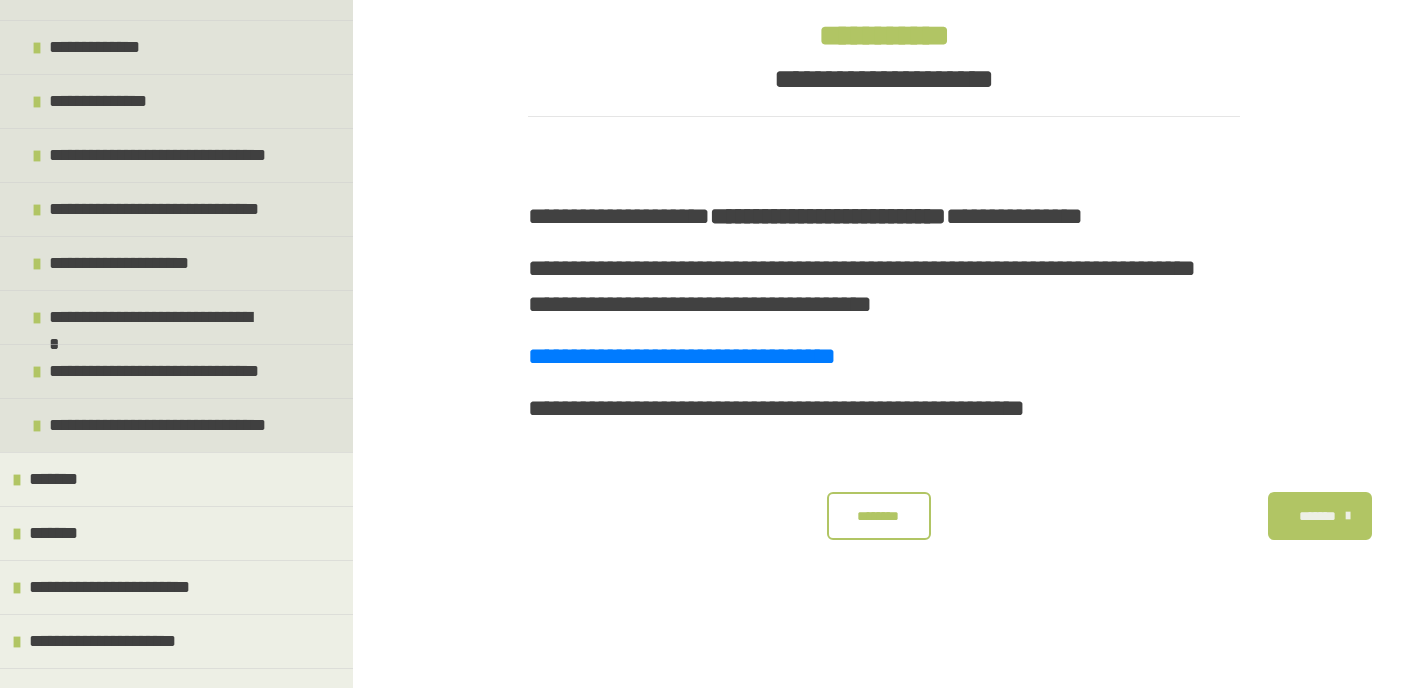 scroll, scrollTop: 953, scrollLeft: 0, axis: vertical 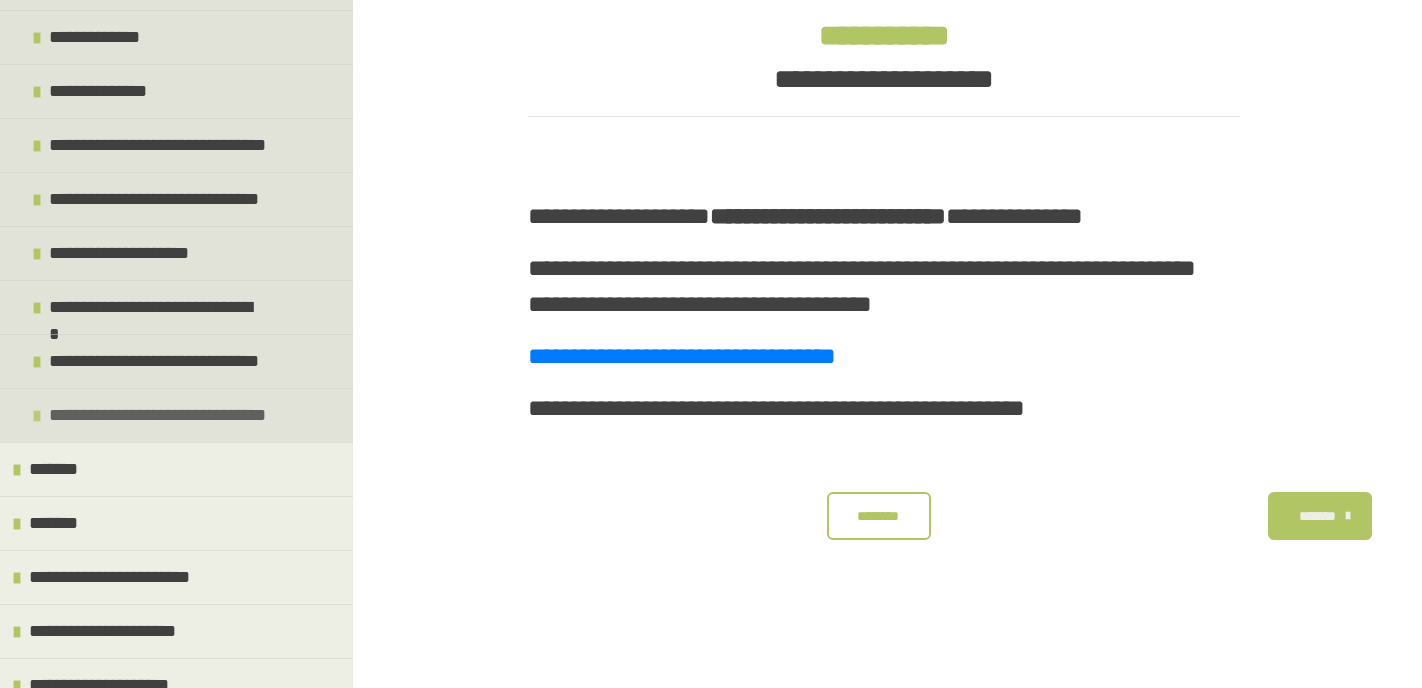 click on "**********" at bounding box center [163, 415] 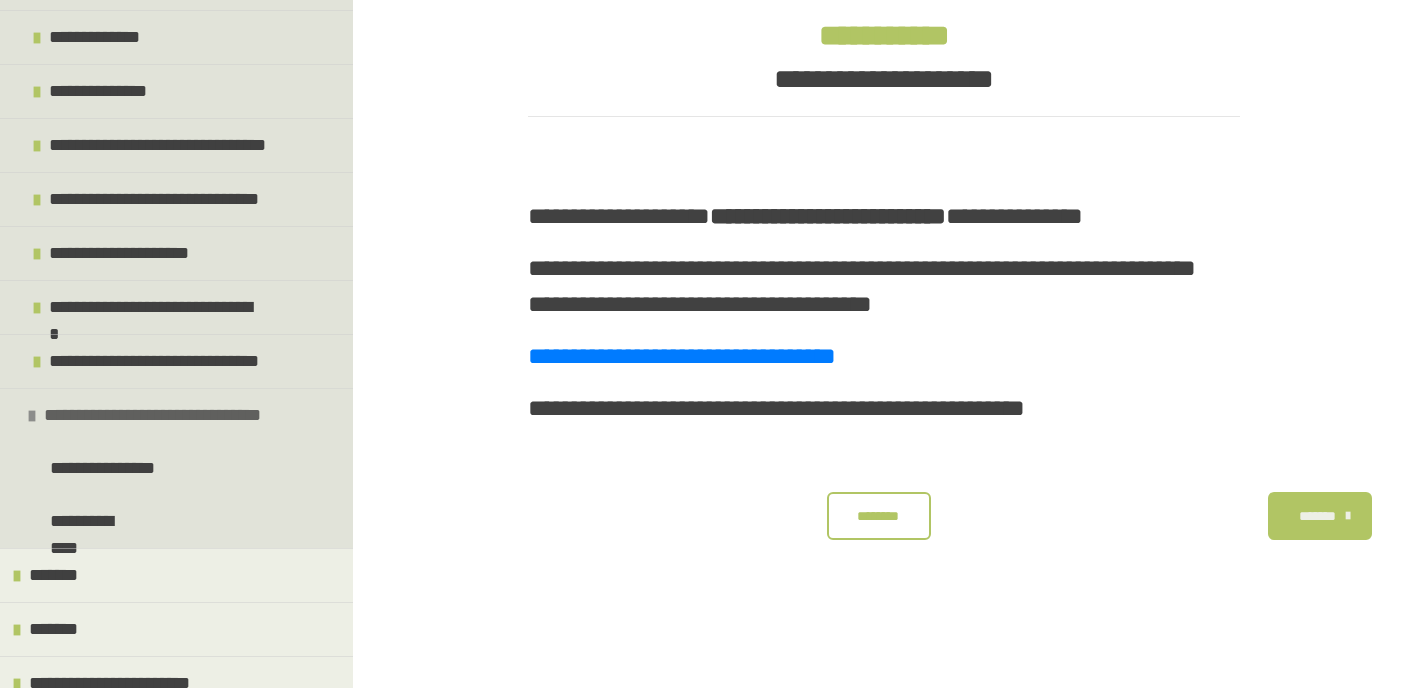 click on "**********" at bounding box center [176, 415] 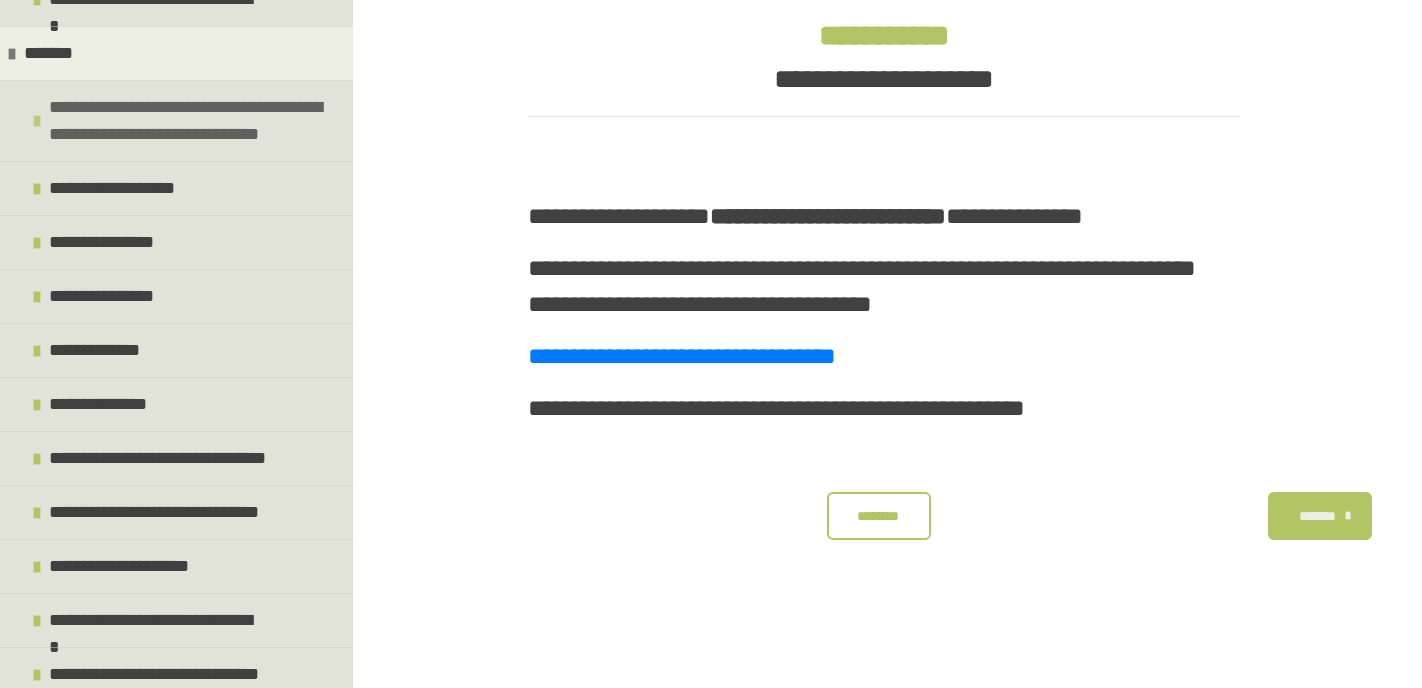 scroll, scrollTop: 638, scrollLeft: 0, axis: vertical 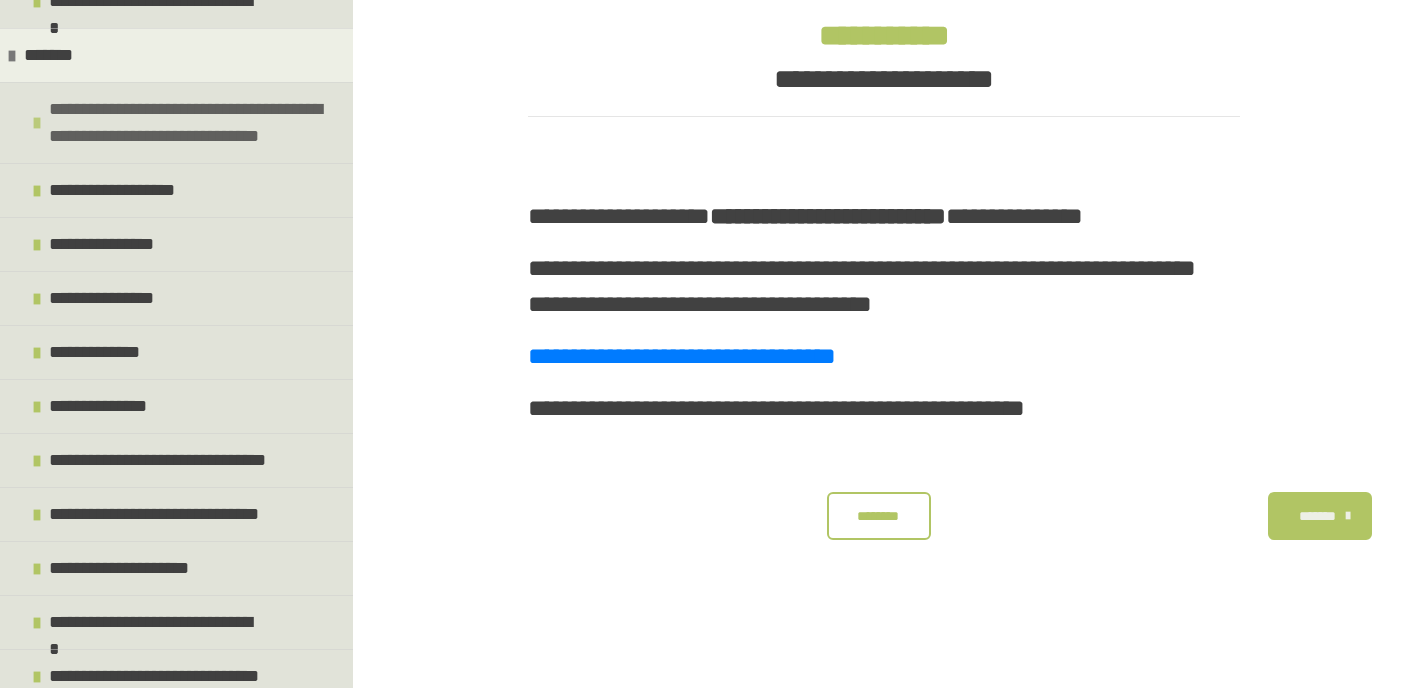 click on "**********" at bounding box center [196, 123] 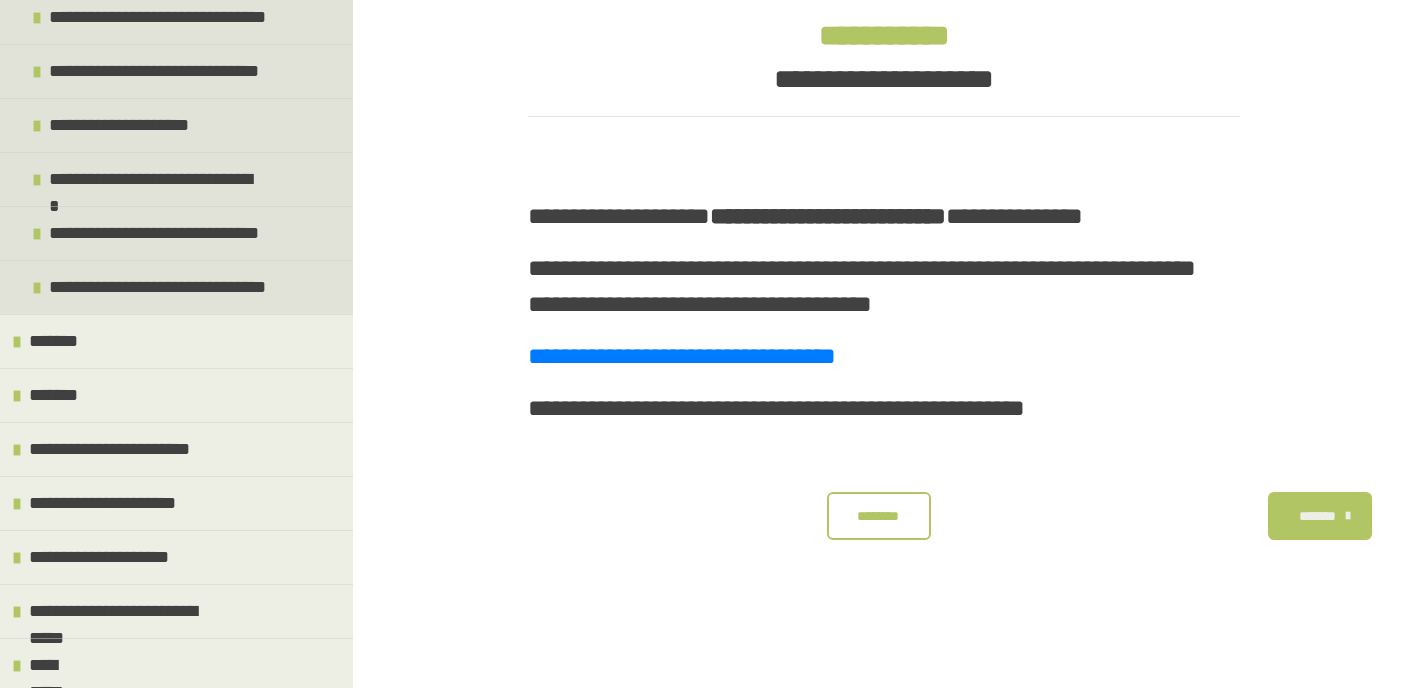 scroll, scrollTop: 1239, scrollLeft: 0, axis: vertical 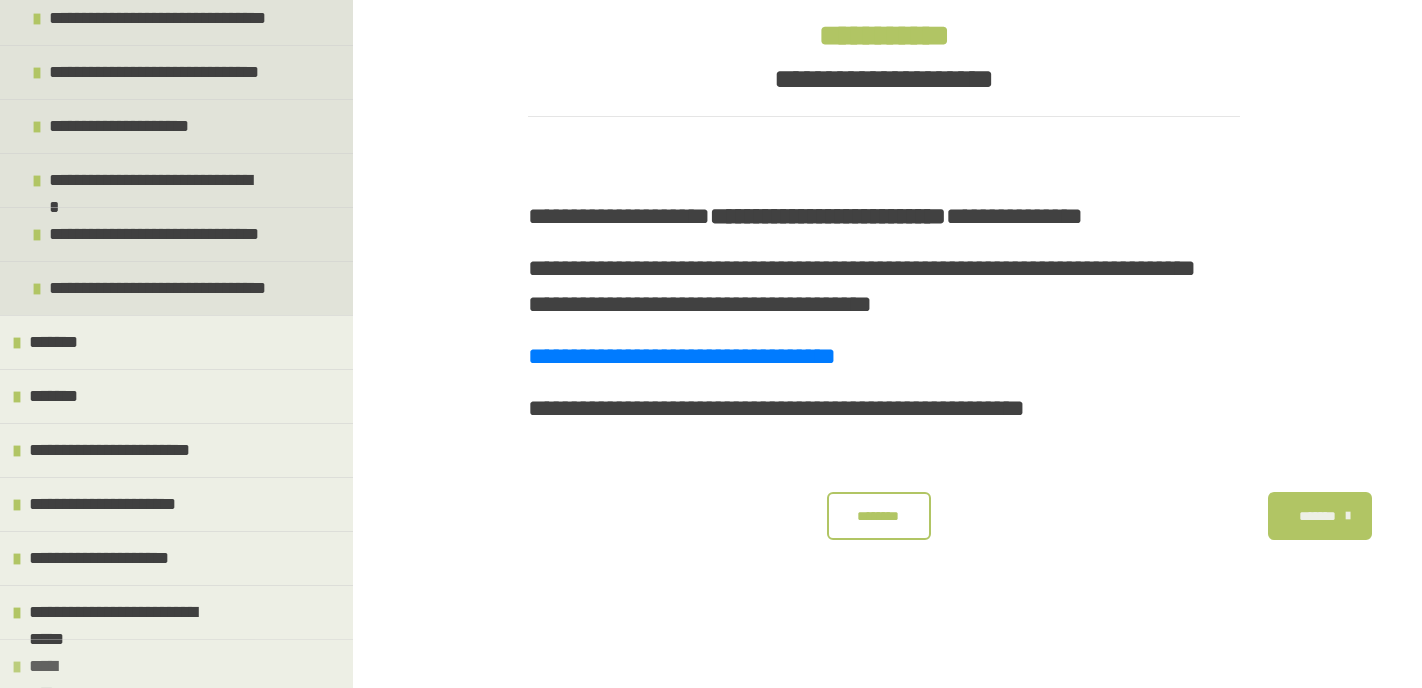 click at bounding box center (17, 667) 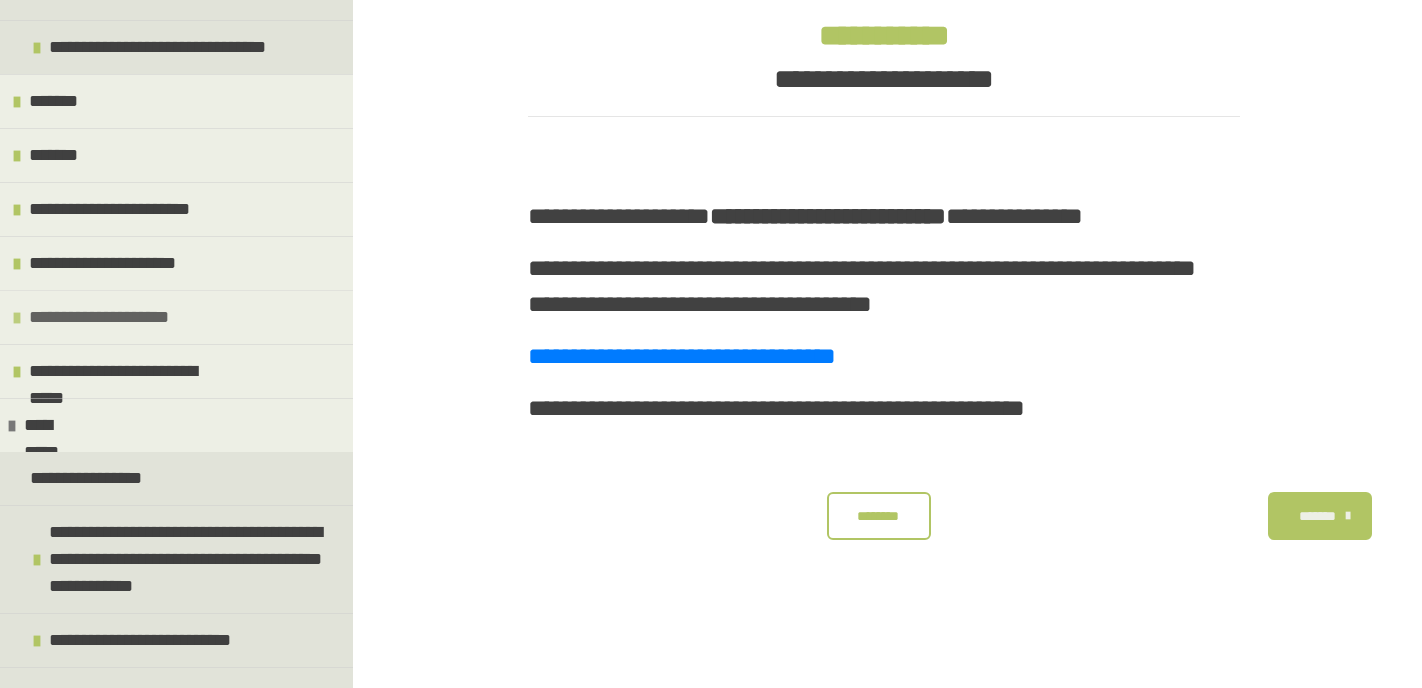 scroll, scrollTop: 1474, scrollLeft: 0, axis: vertical 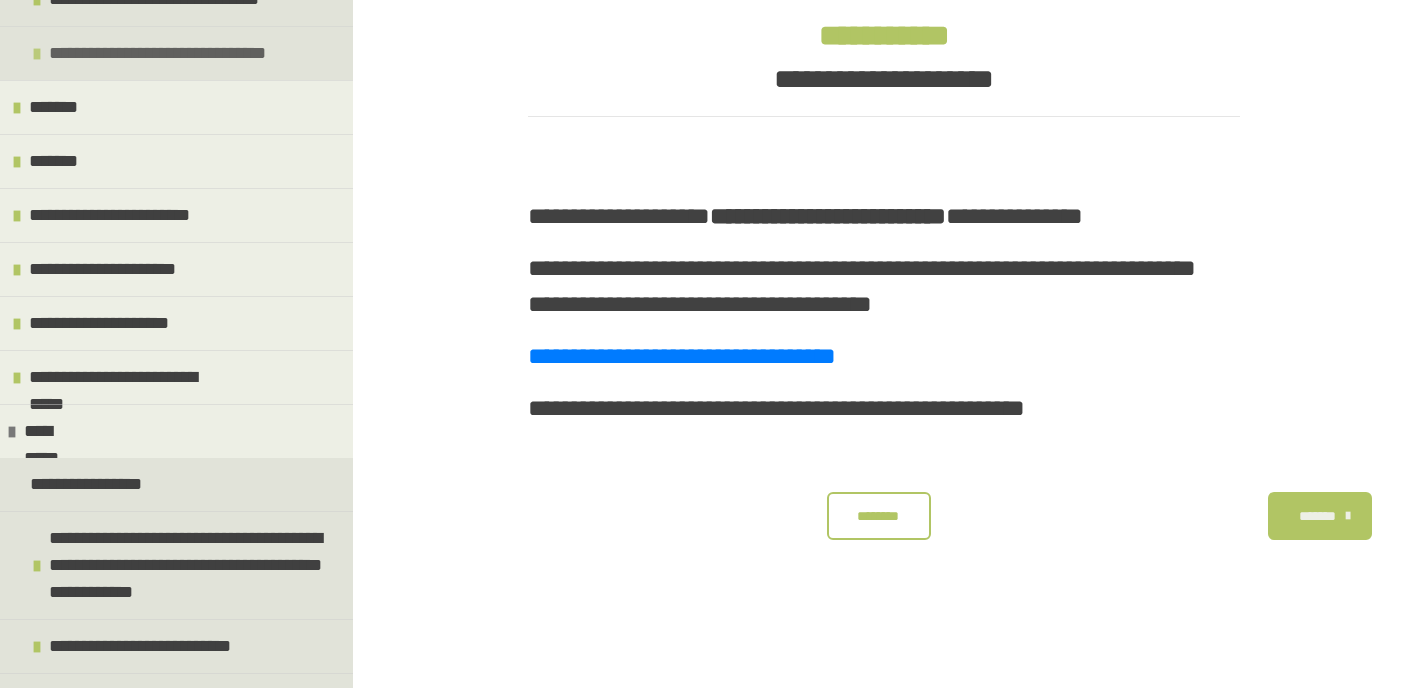 click on "**********" at bounding box center [163, 53] 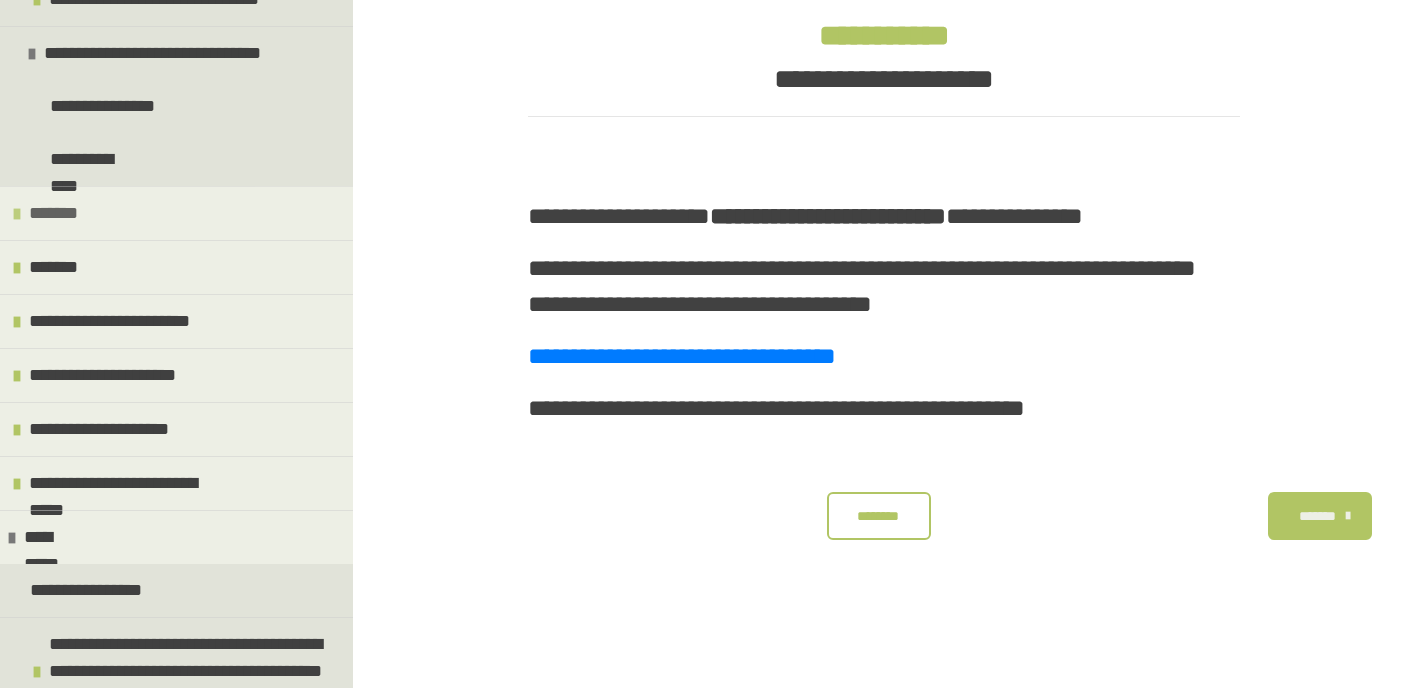 click at bounding box center (17, 214) 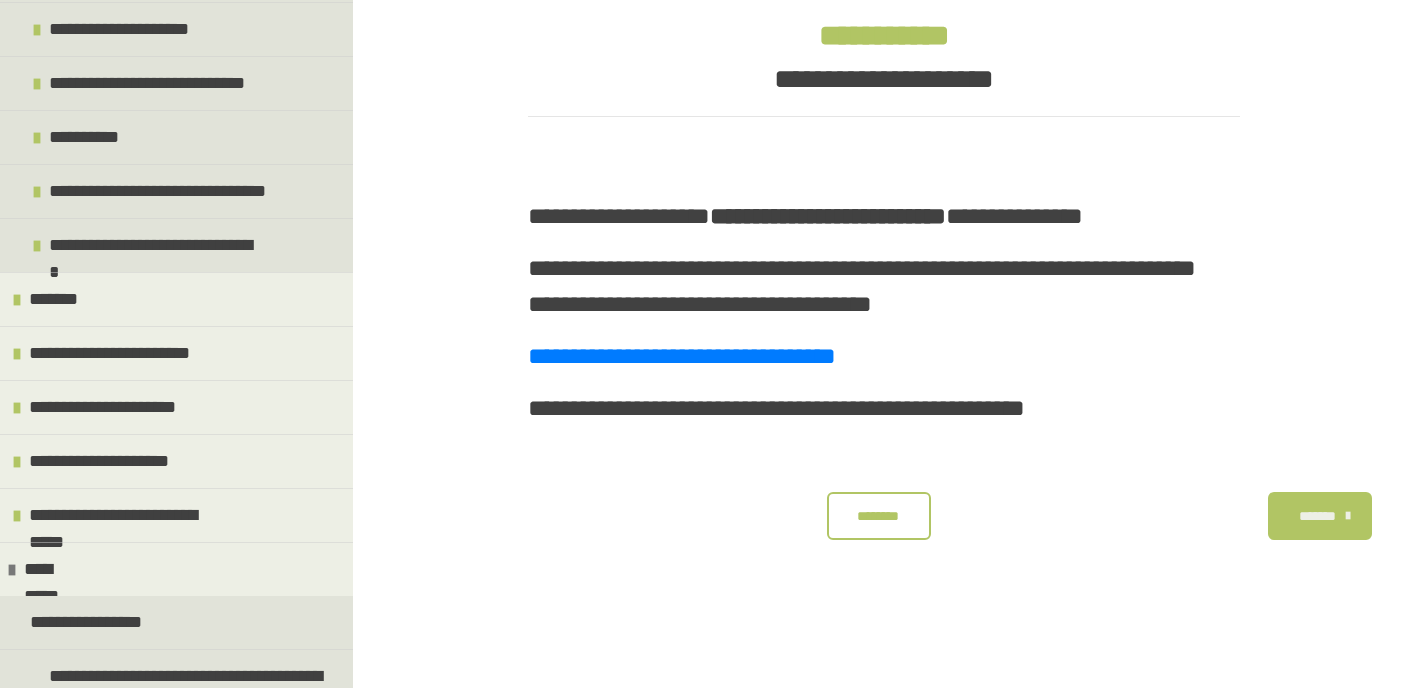 scroll, scrollTop: 2146, scrollLeft: 0, axis: vertical 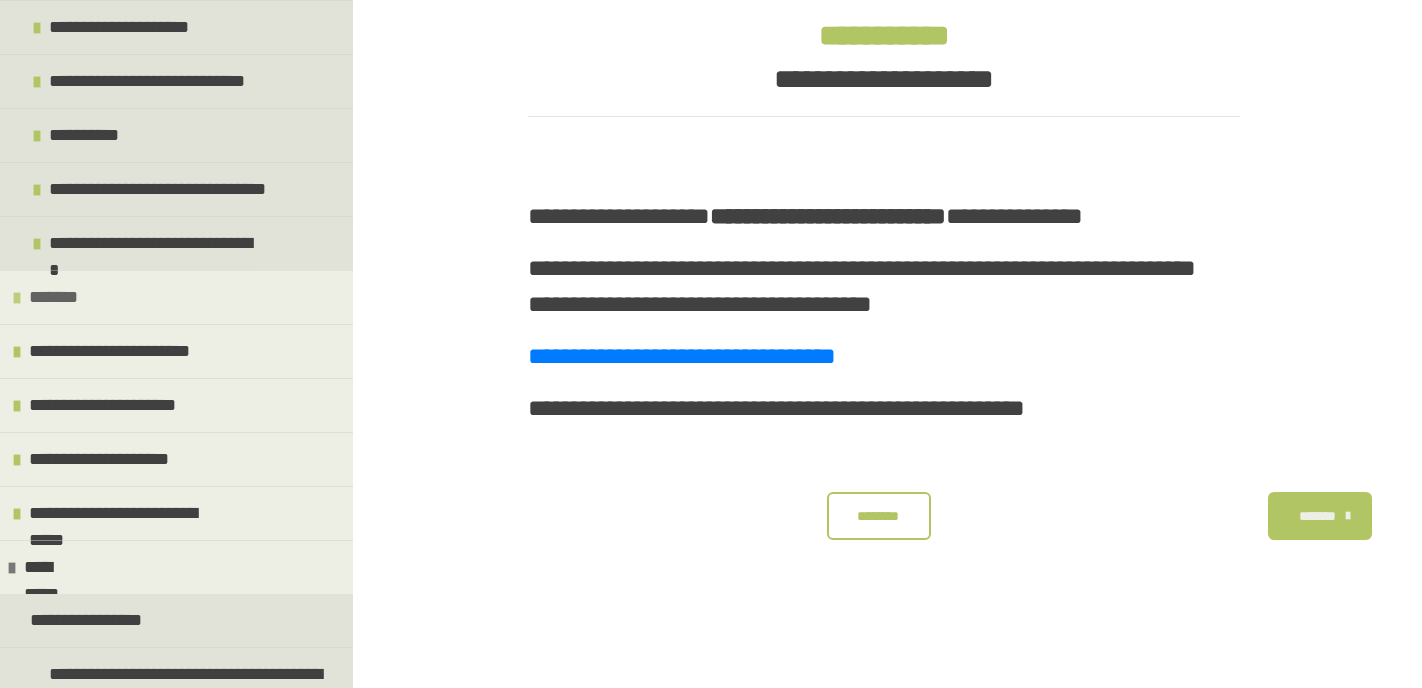 click on "*******" at bounding box center [57, 297] 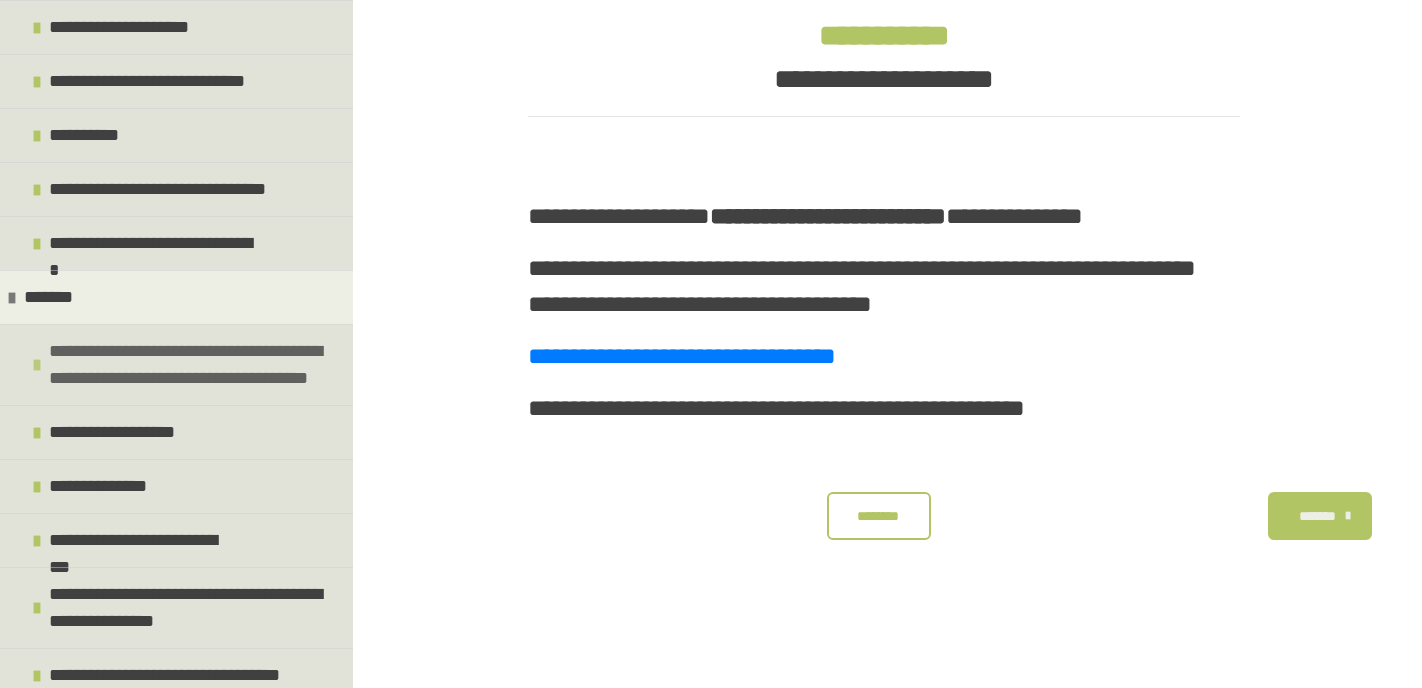 click on "**********" at bounding box center [196, 365] 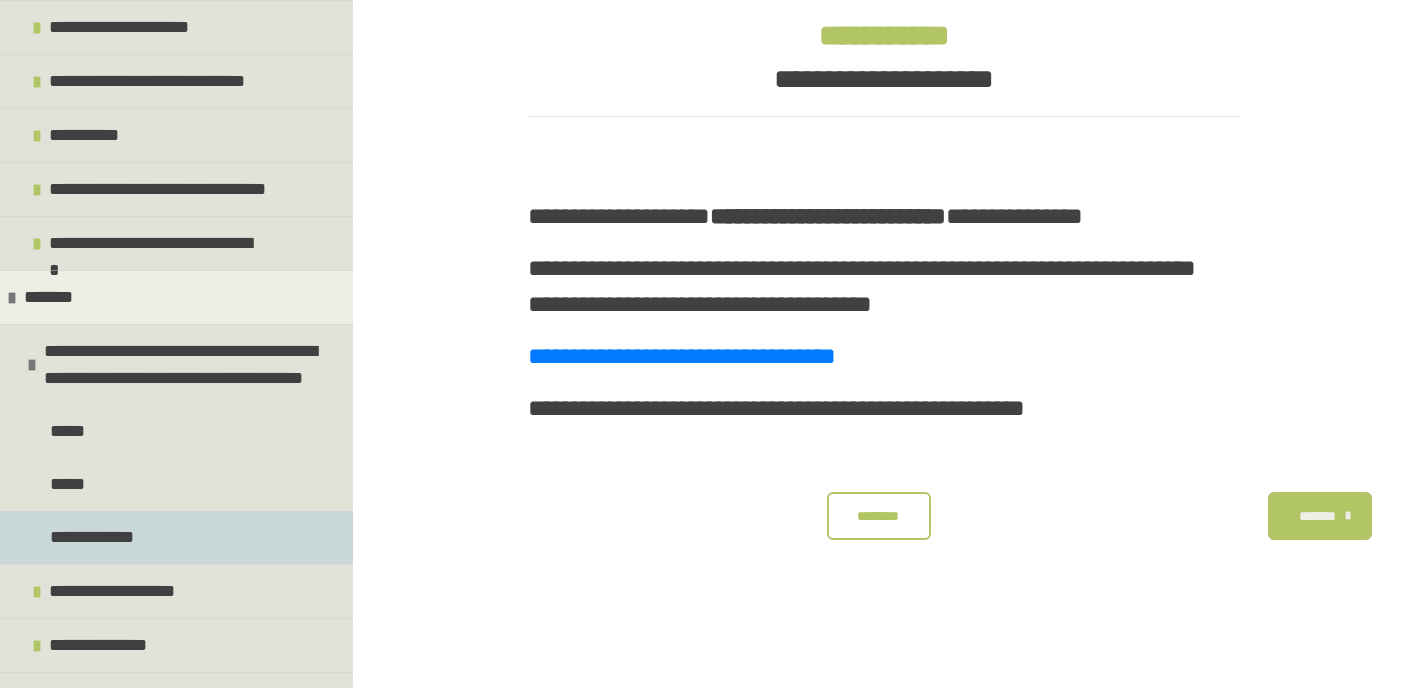 click on "**********" at bounding box center (94, 537) 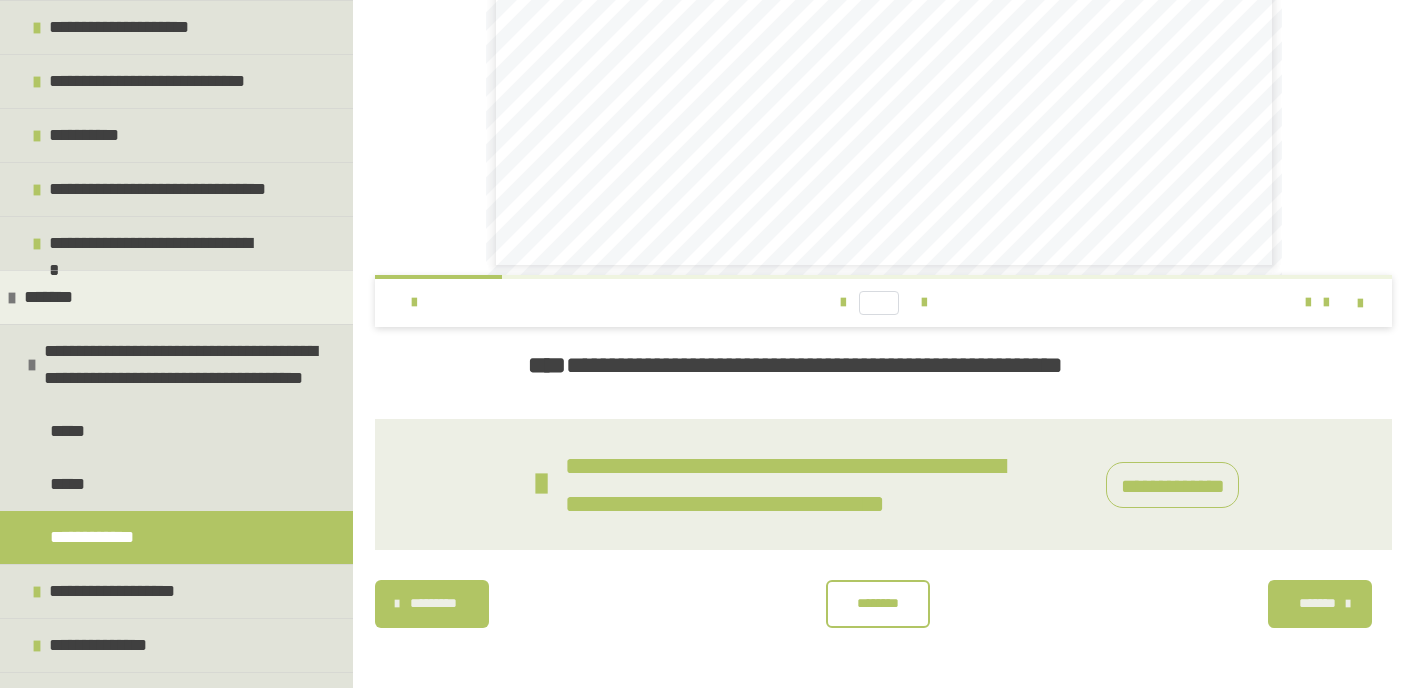 scroll, scrollTop: 754, scrollLeft: 0, axis: vertical 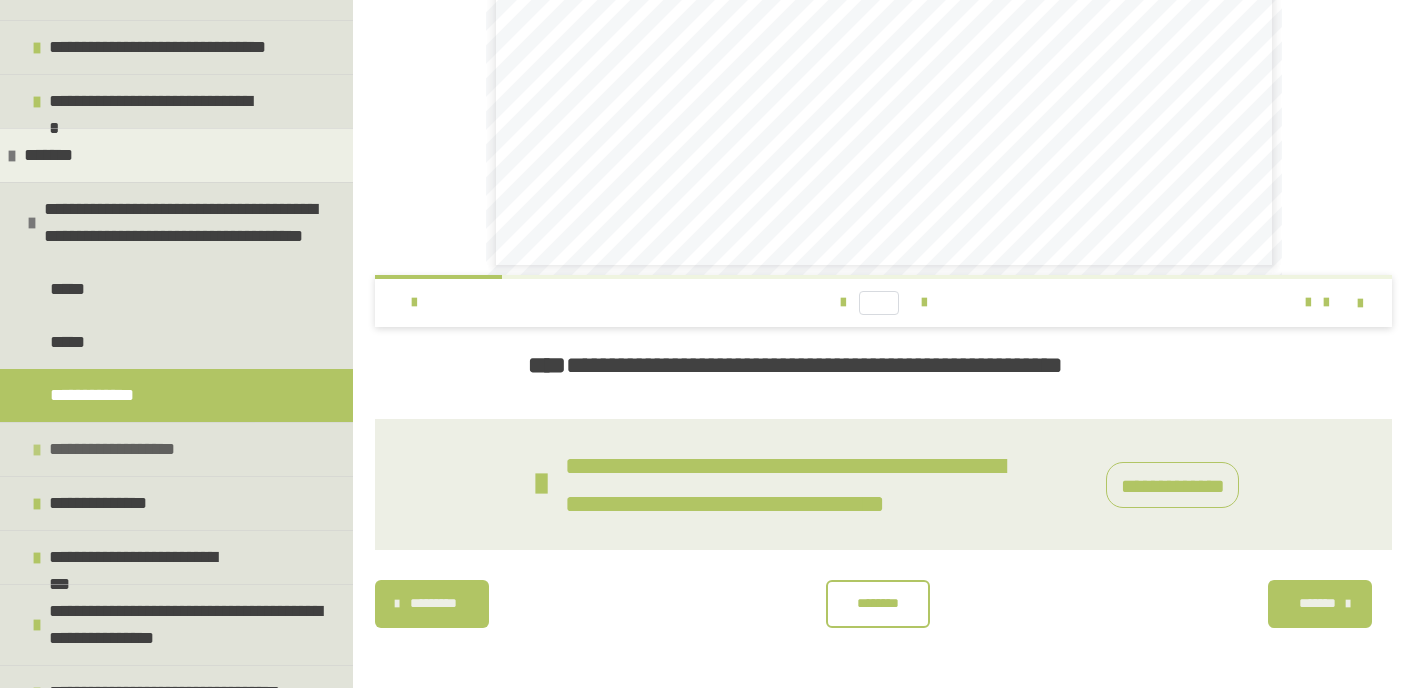 click on "**********" at bounding box center (176, 449) 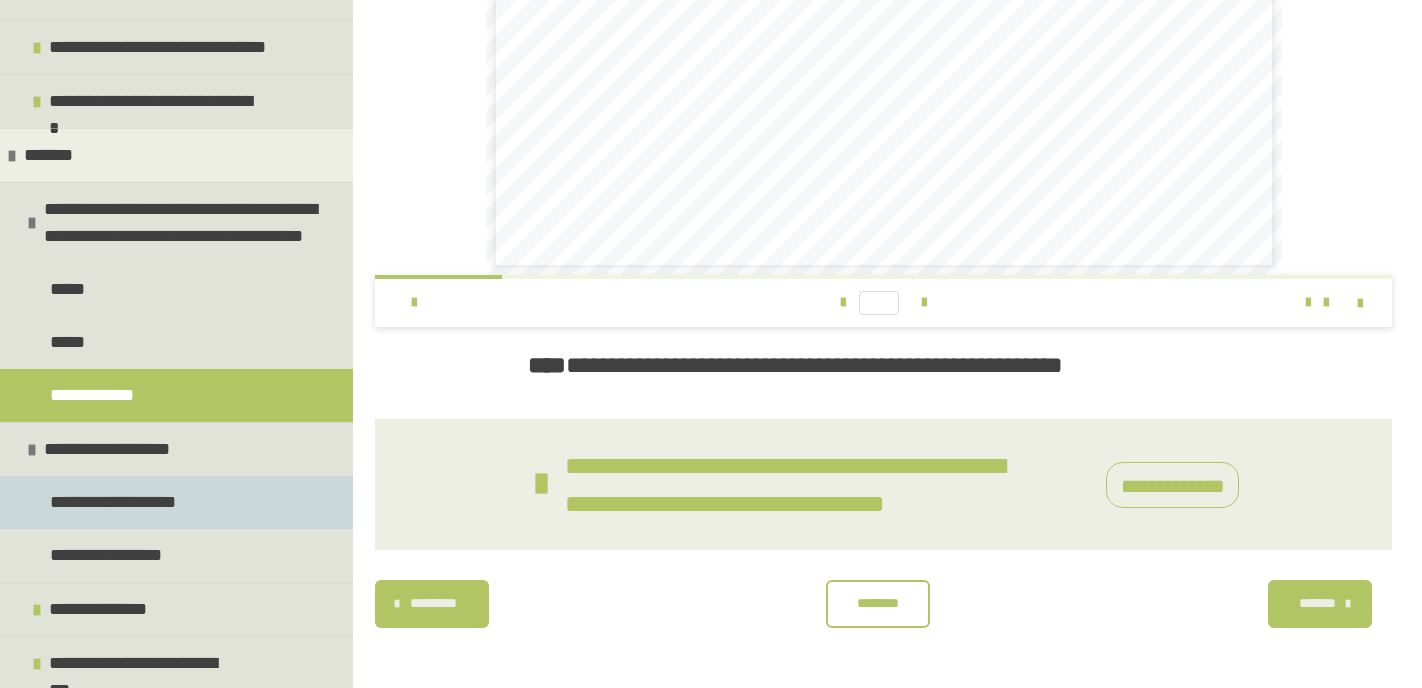 click on "**********" at bounding box center [116, 502] 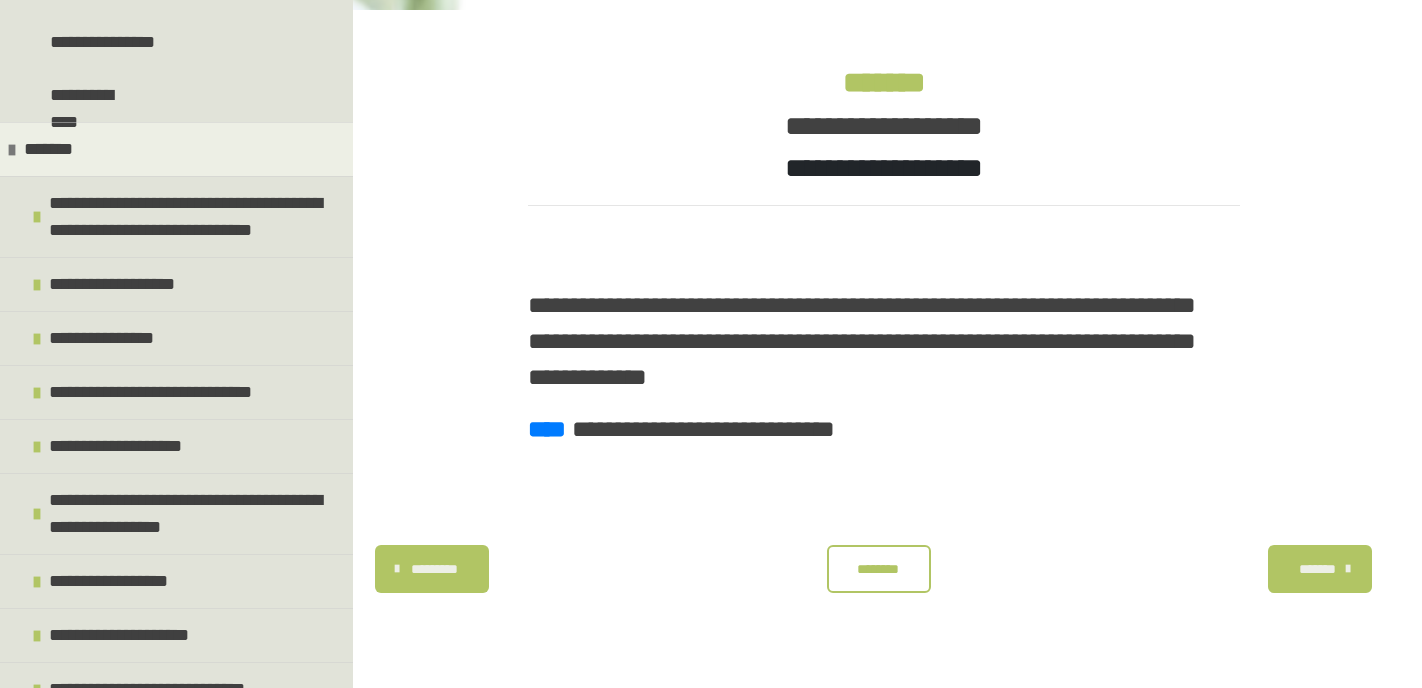 scroll, scrollTop: 1445, scrollLeft: 0, axis: vertical 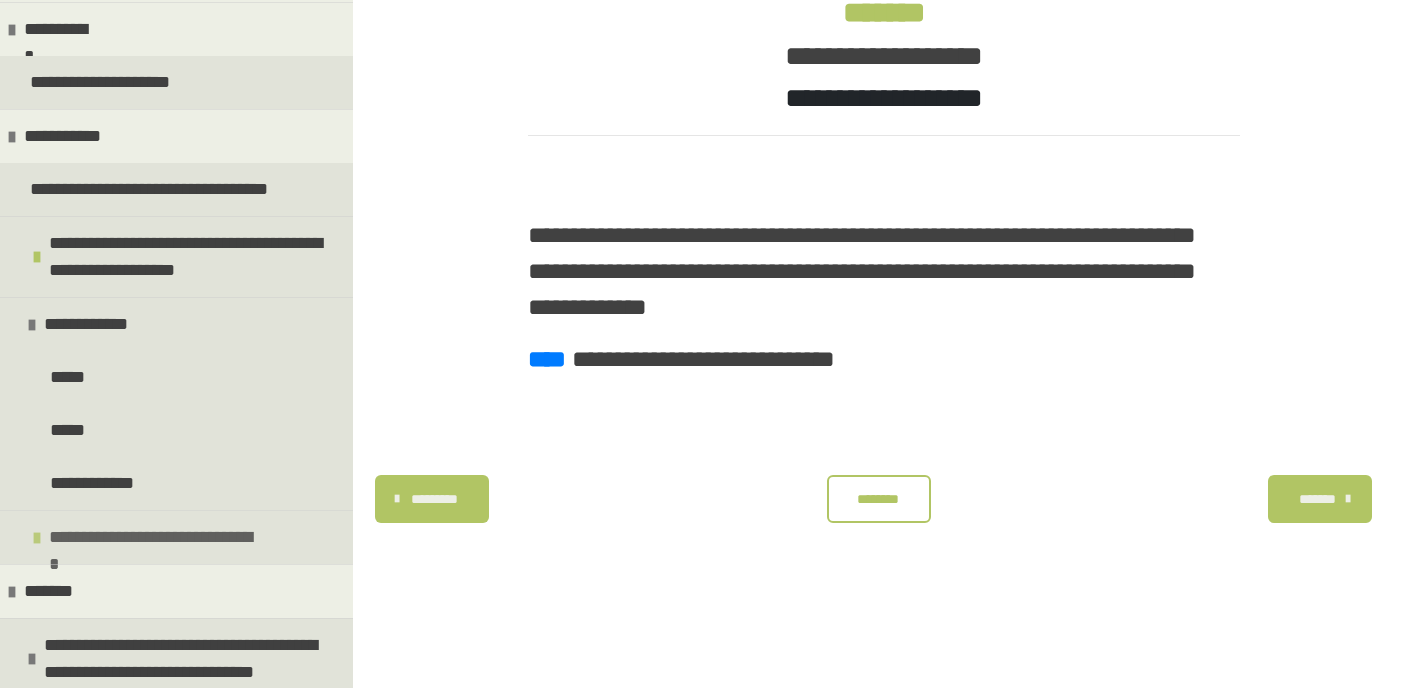 click at bounding box center (37, 538) 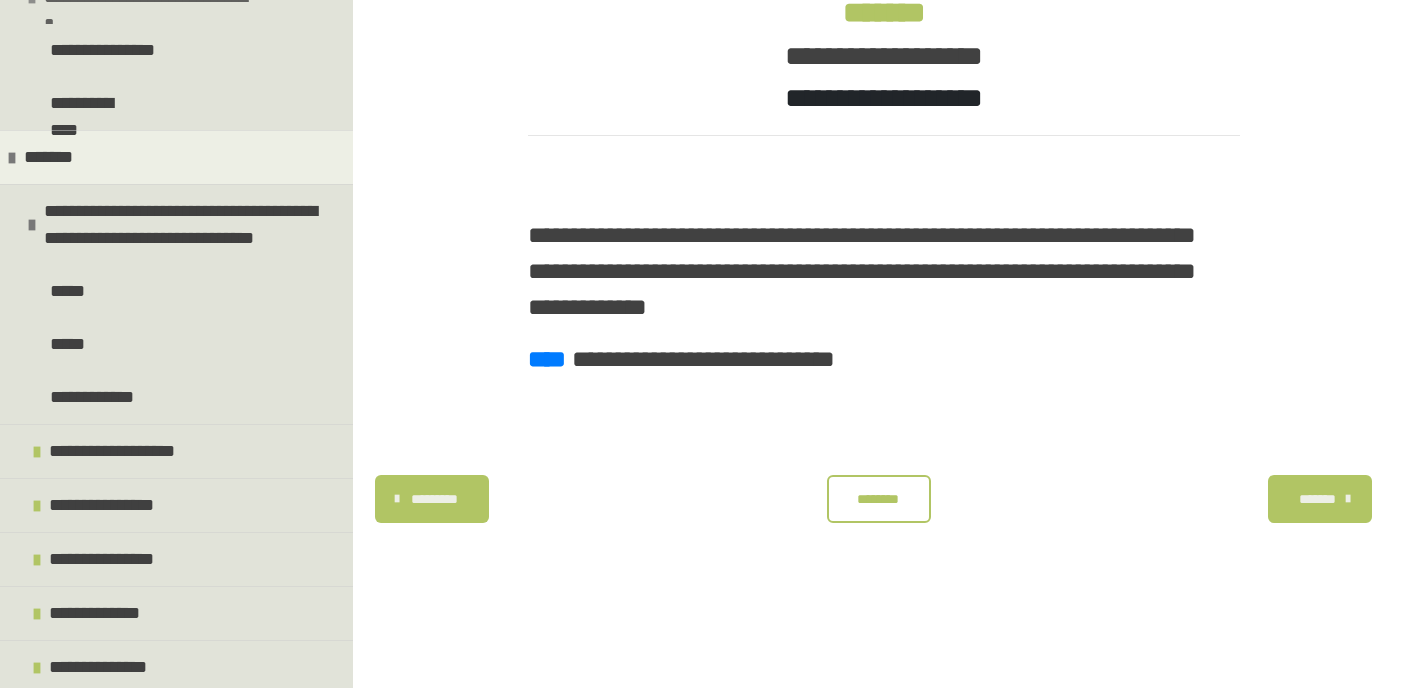 scroll, scrollTop: 645, scrollLeft: 0, axis: vertical 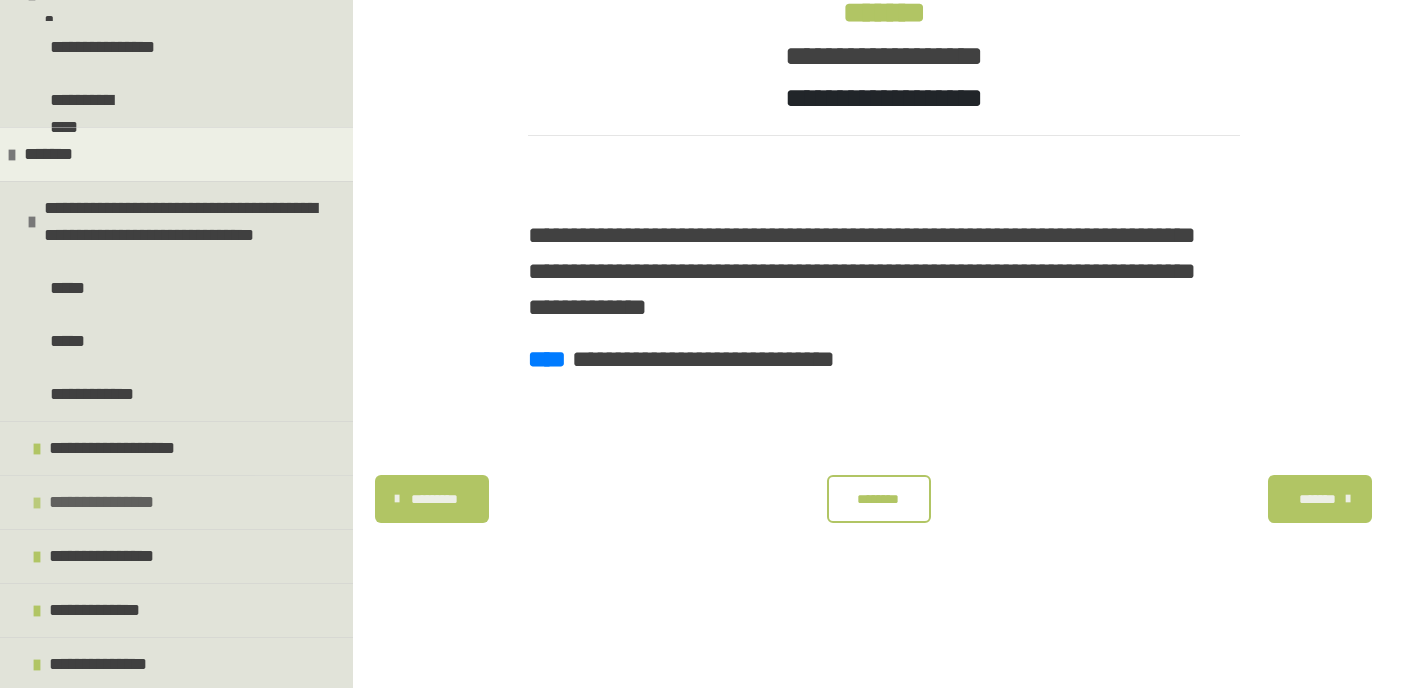 click on "**********" at bounding box center (176, 502) 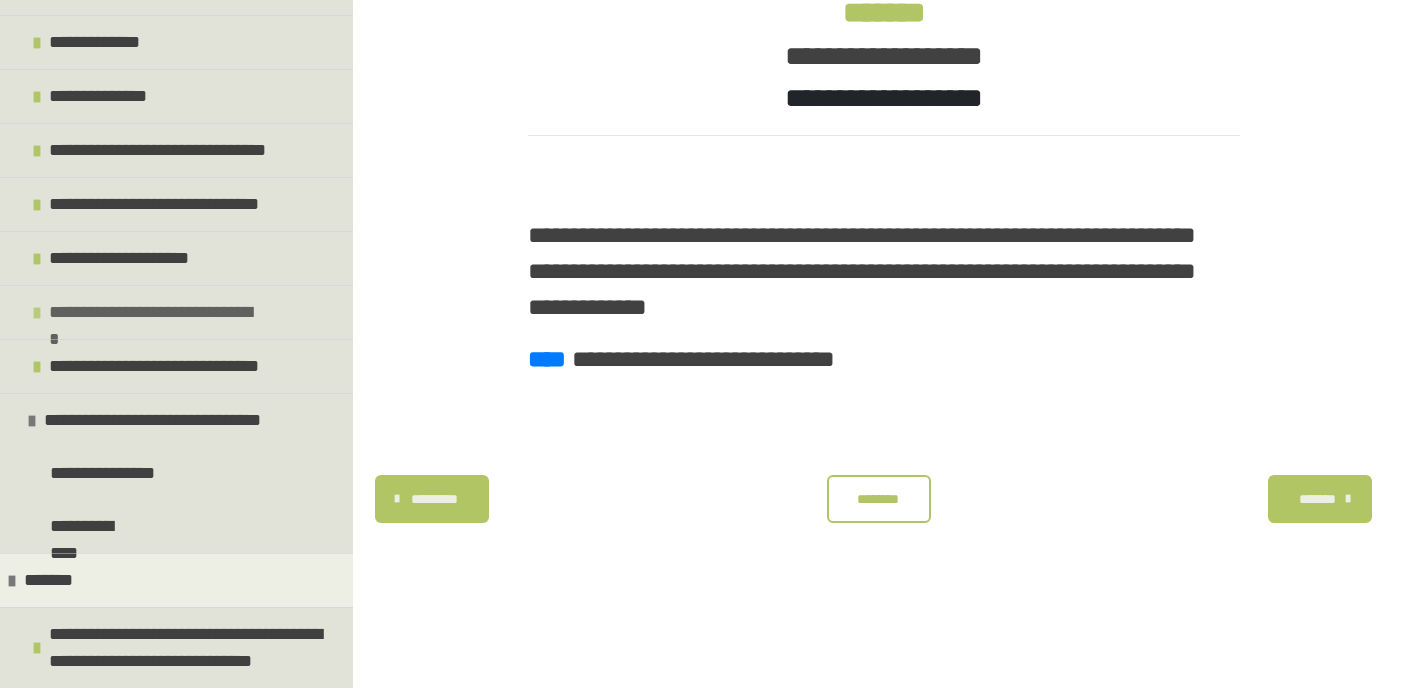 scroll, scrollTop: 1385, scrollLeft: 0, axis: vertical 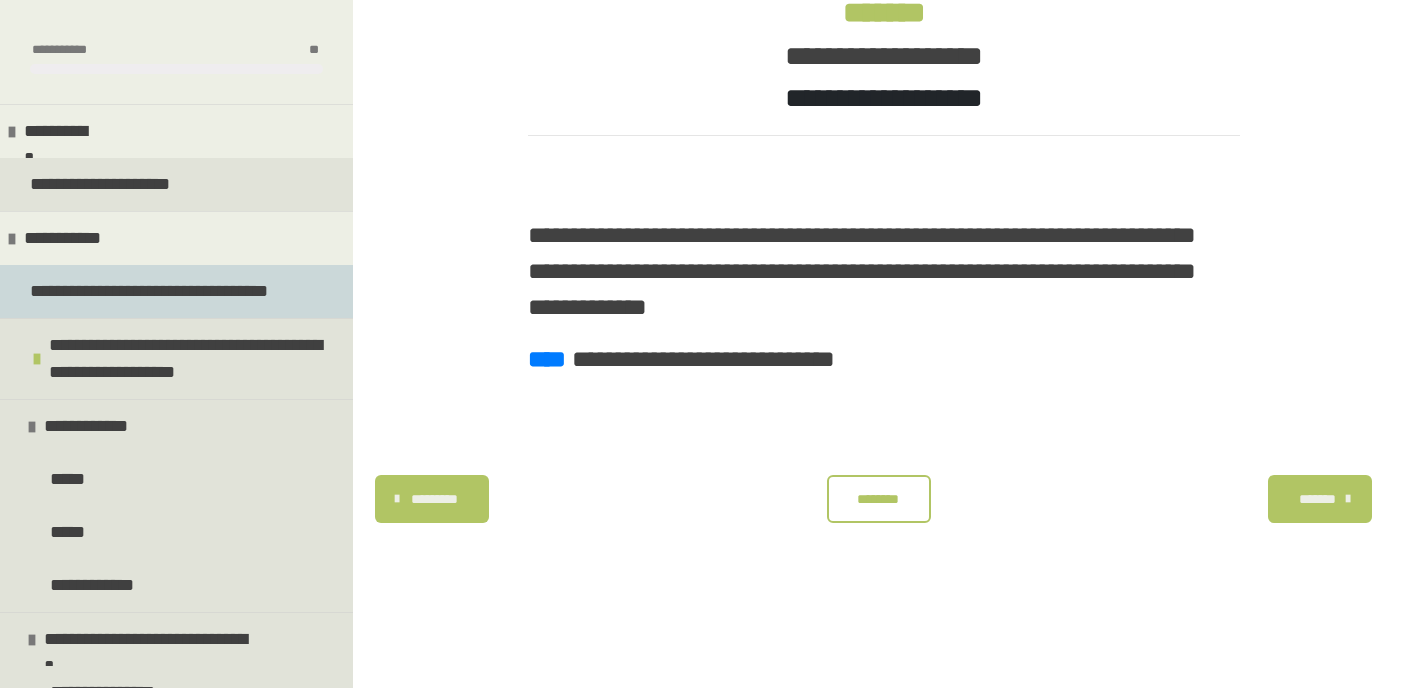click on "**********" at bounding box center [153, 291] 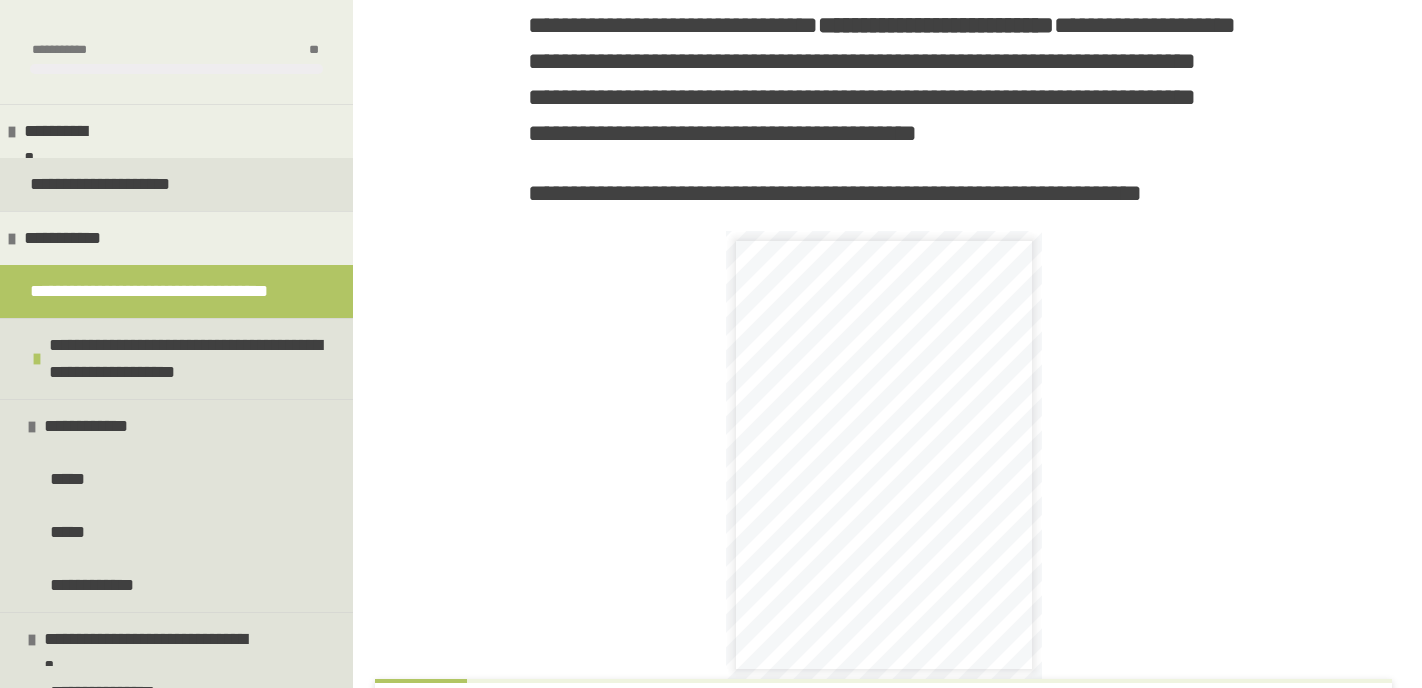 scroll, scrollTop: 669, scrollLeft: 0, axis: vertical 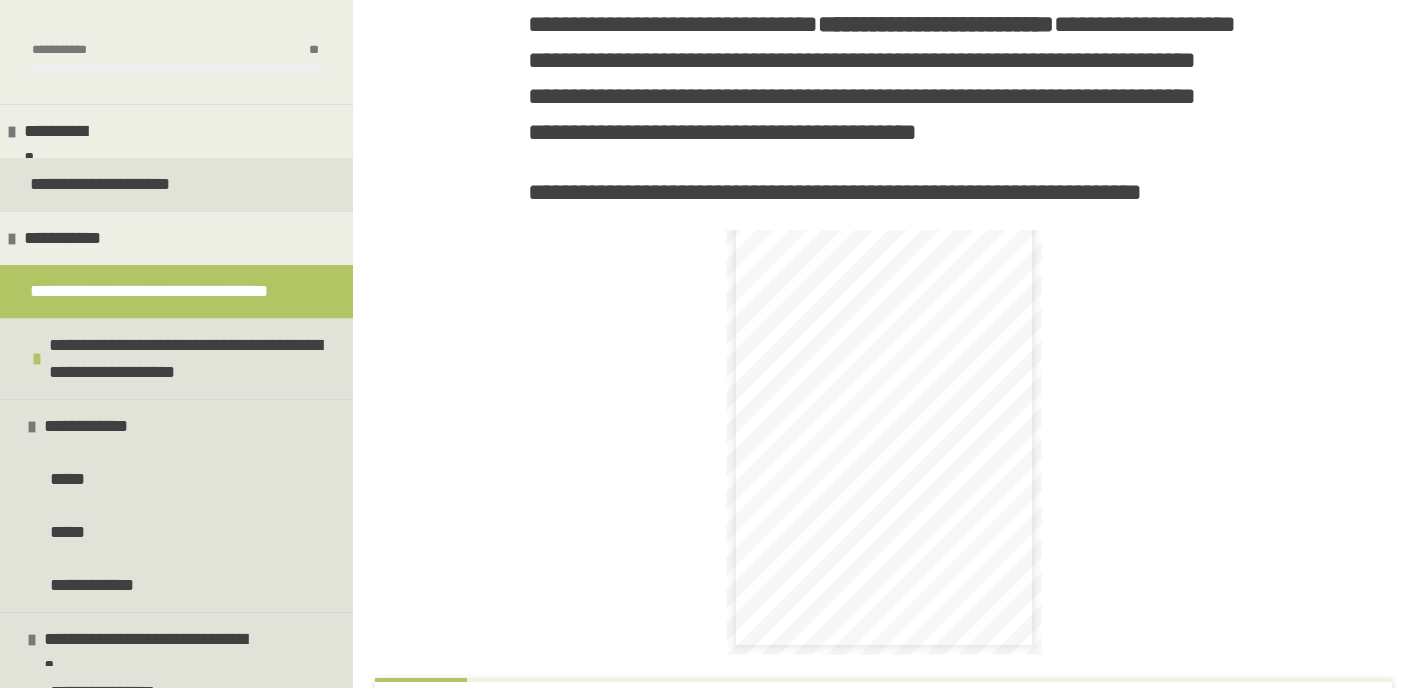 click on "**********" at bounding box center (883, 373) 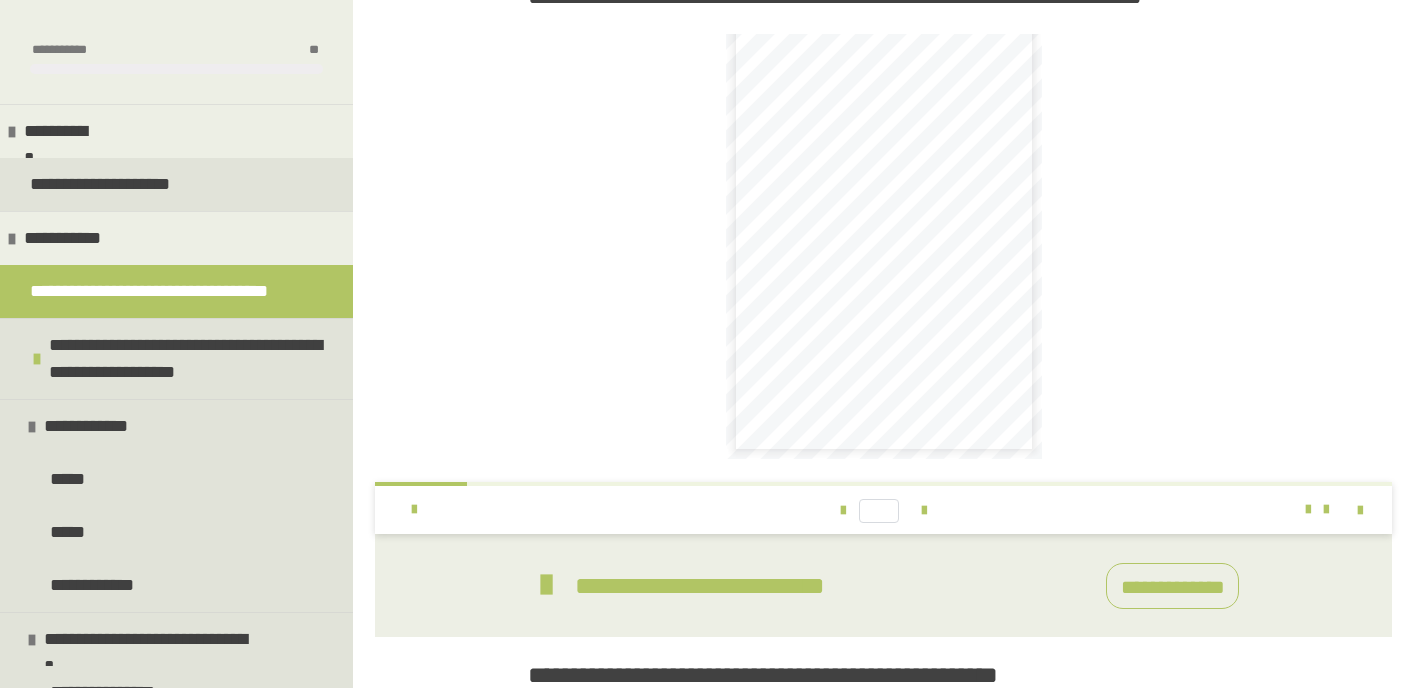 scroll, scrollTop: 901, scrollLeft: 0, axis: vertical 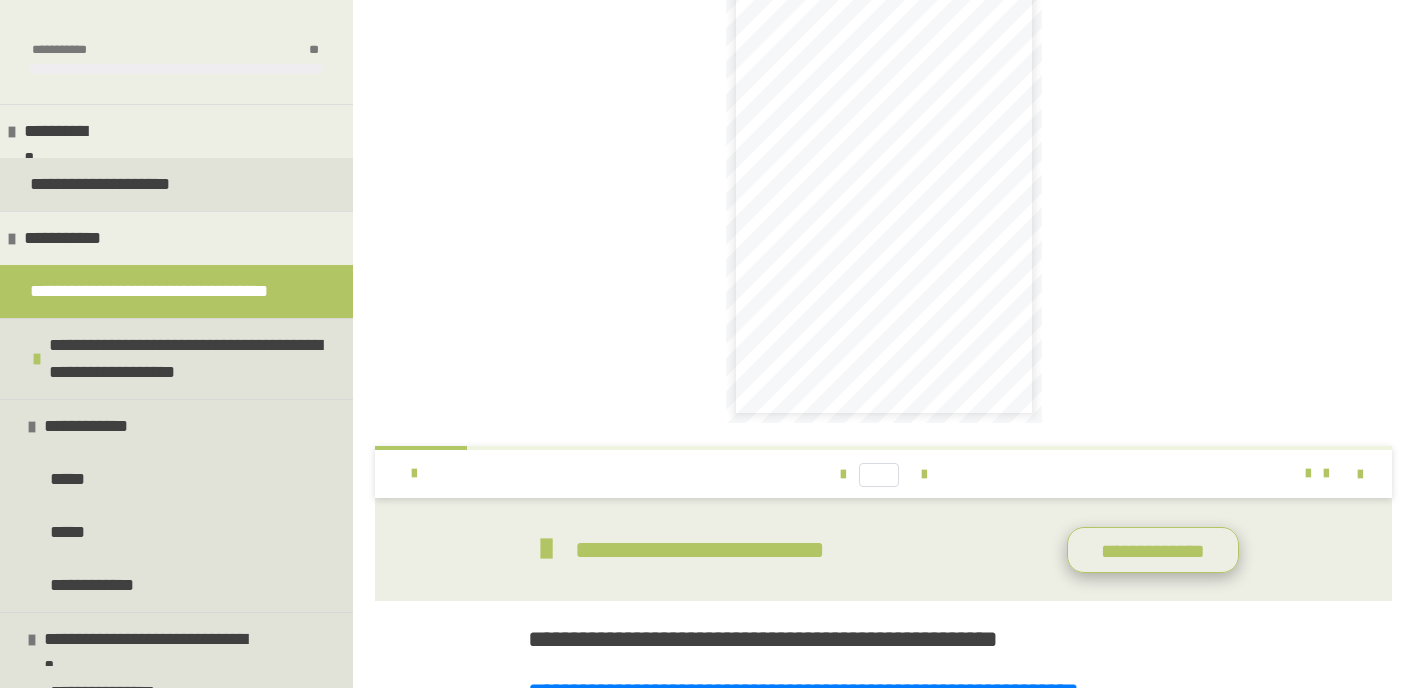 click on "**********" at bounding box center (1153, 550) 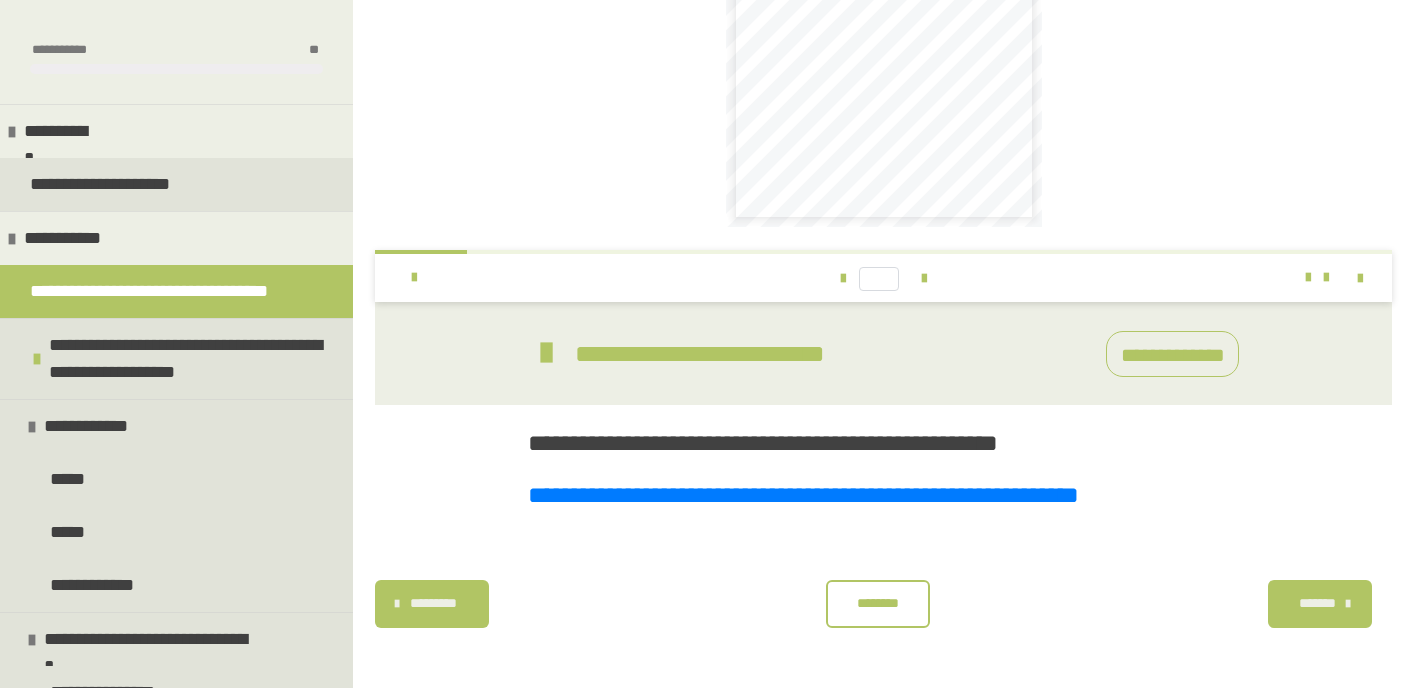 scroll, scrollTop: 1137, scrollLeft: 0, axis: vertical 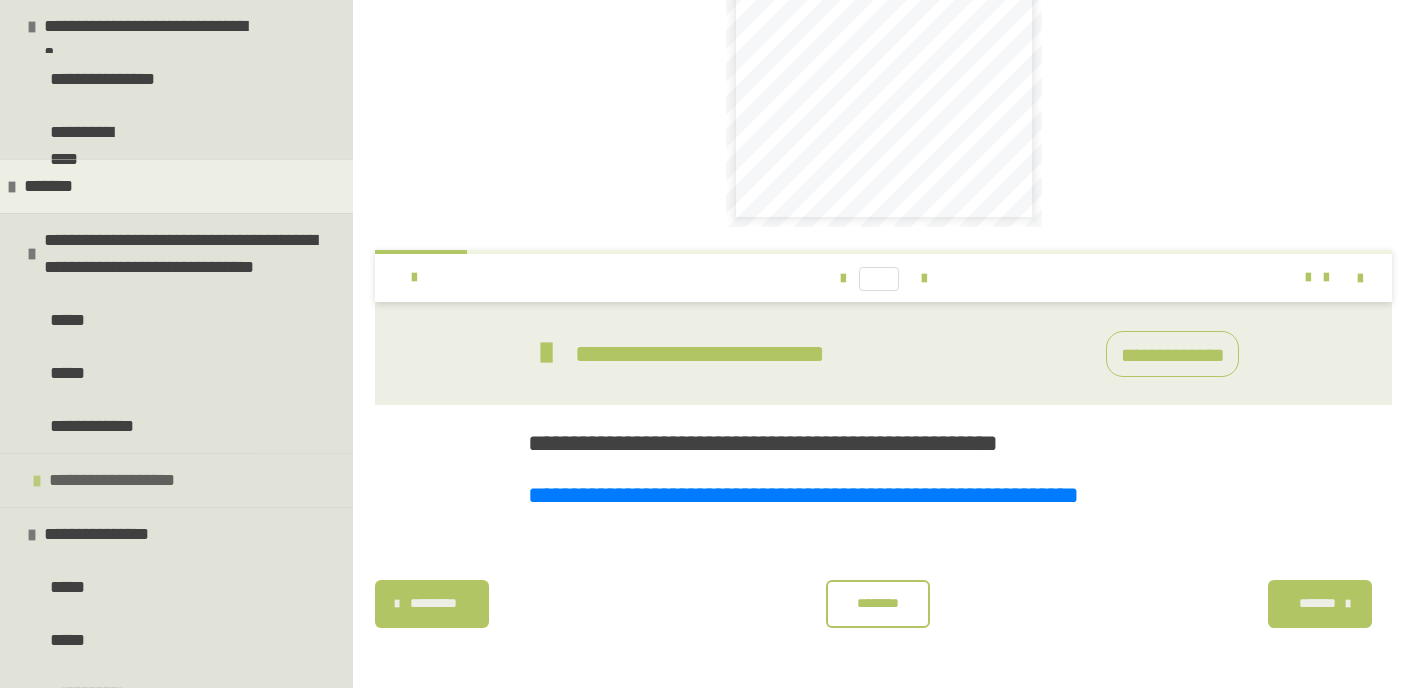 click on "**********" at bounding box center [176, 480] 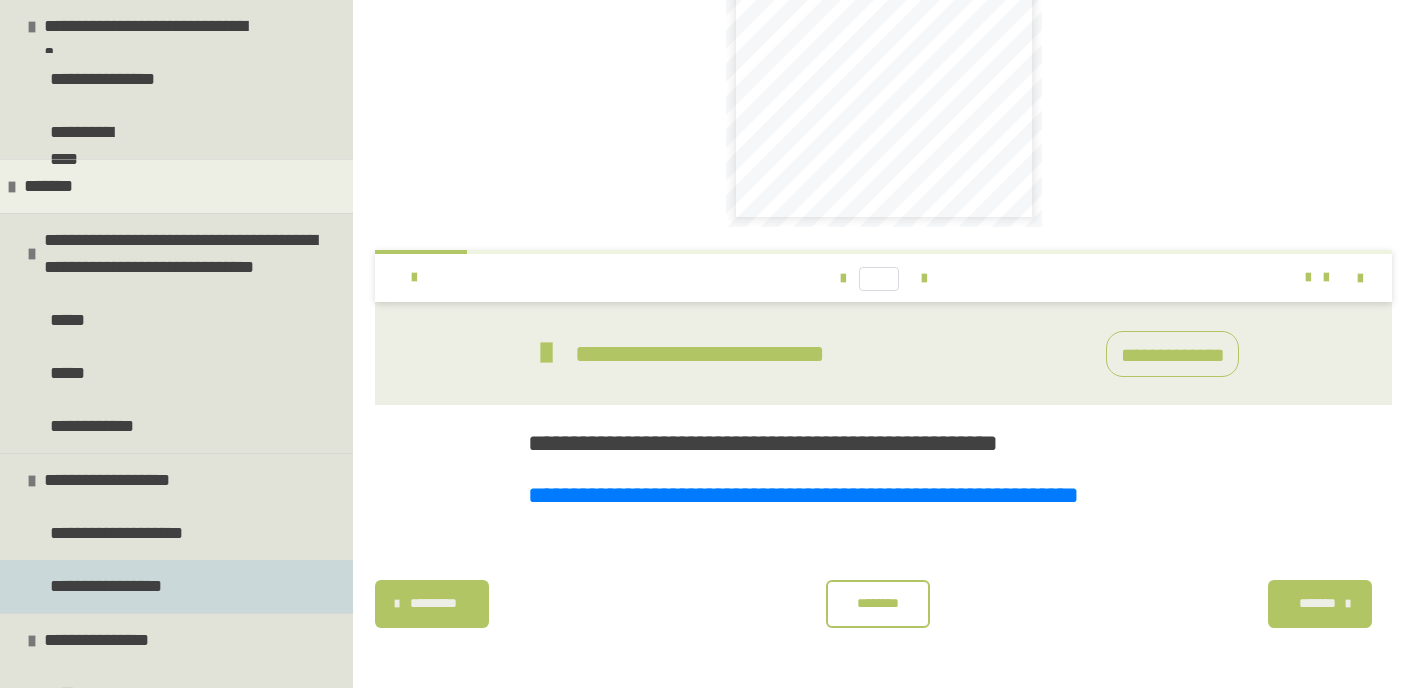 click on "**********" at bounding box center [114, 586] 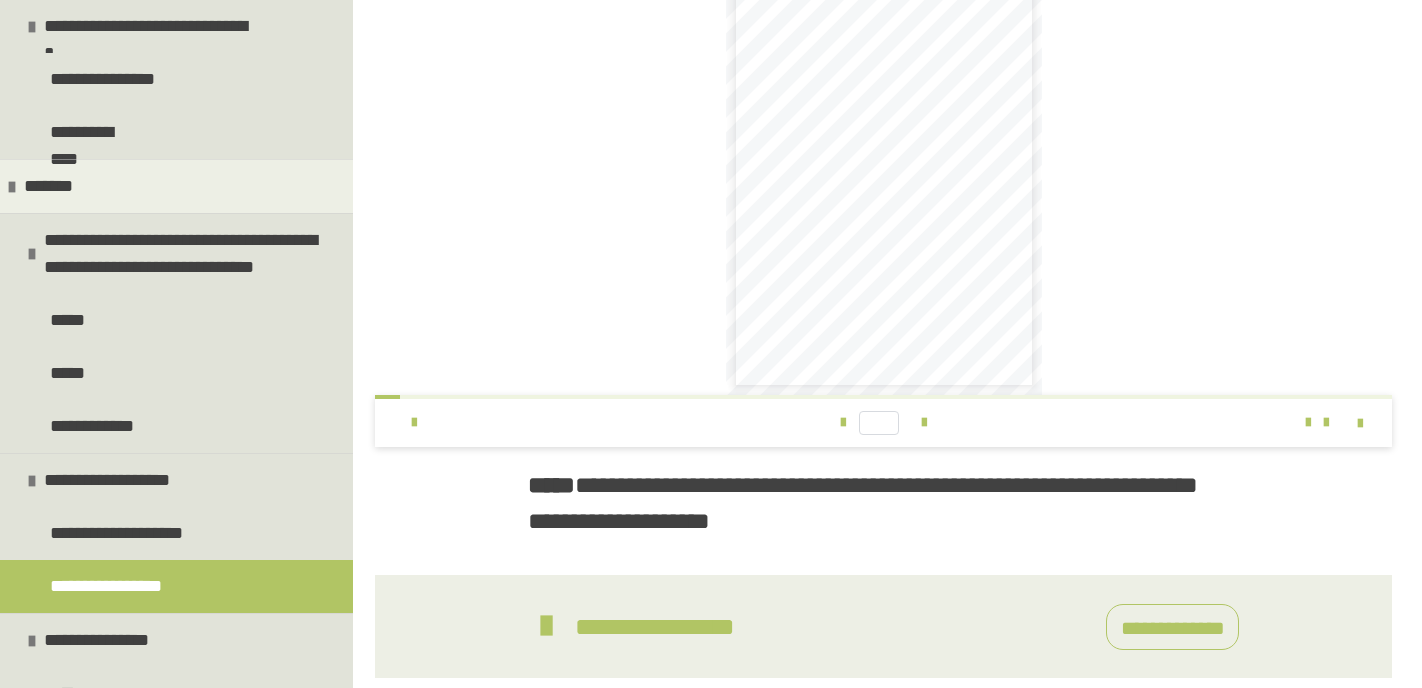 scroll, scrollTop: 591, scrollLeft: 0, axis: vertical 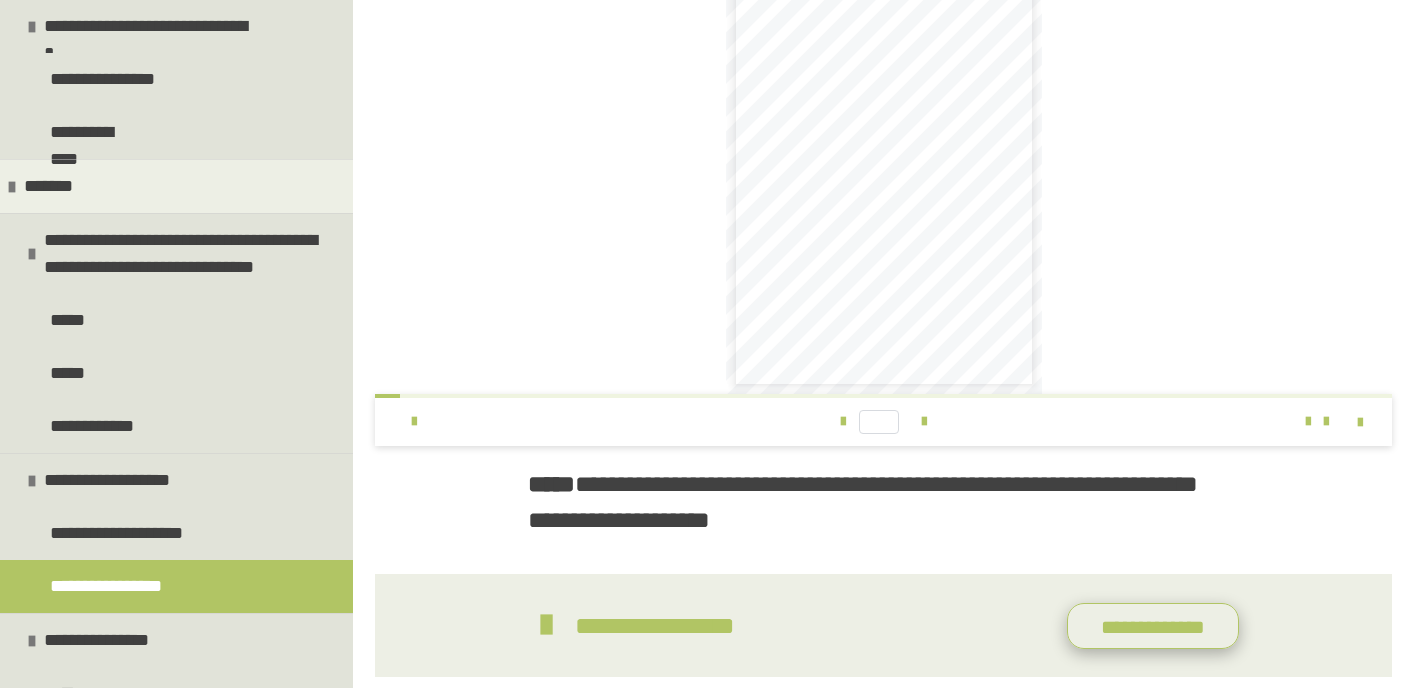 click on "**********" at bounding box center [1153, 626] 